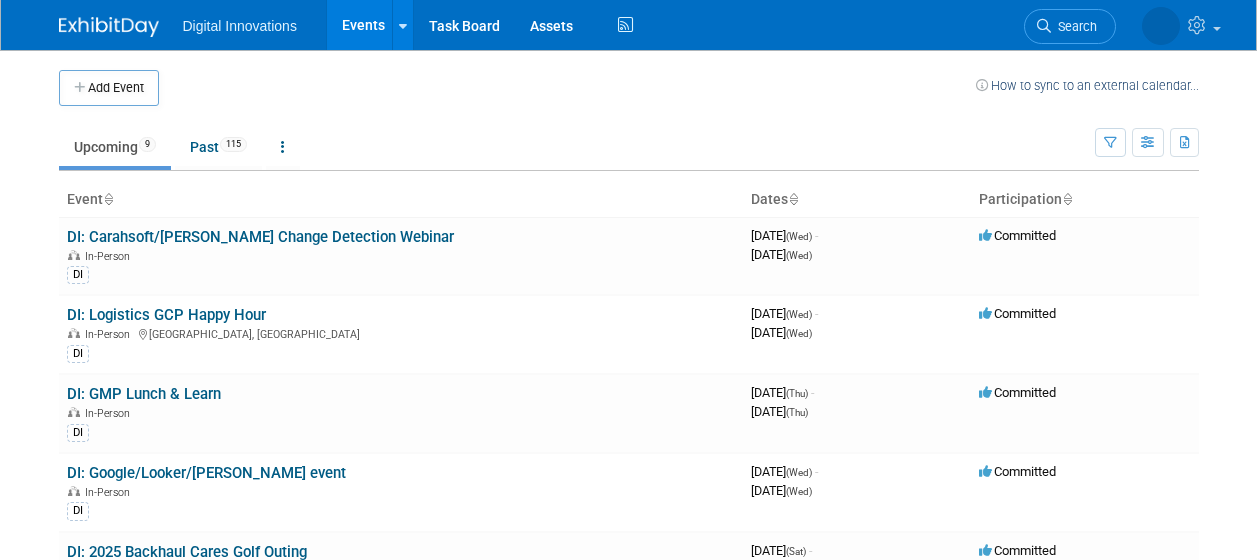 scroll, scrollTop: 0, scrollLeft: 0, axis: both 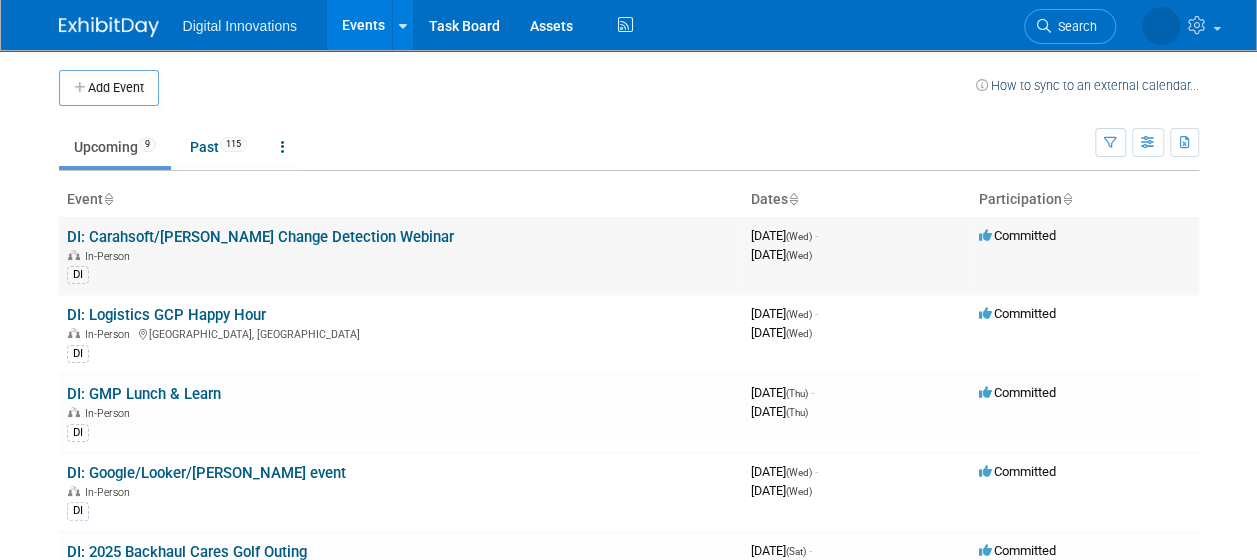 click on "DI: Carahsoft/[PERSON_NAME] Change Detection Webinar" at bounding box center (260, 237) 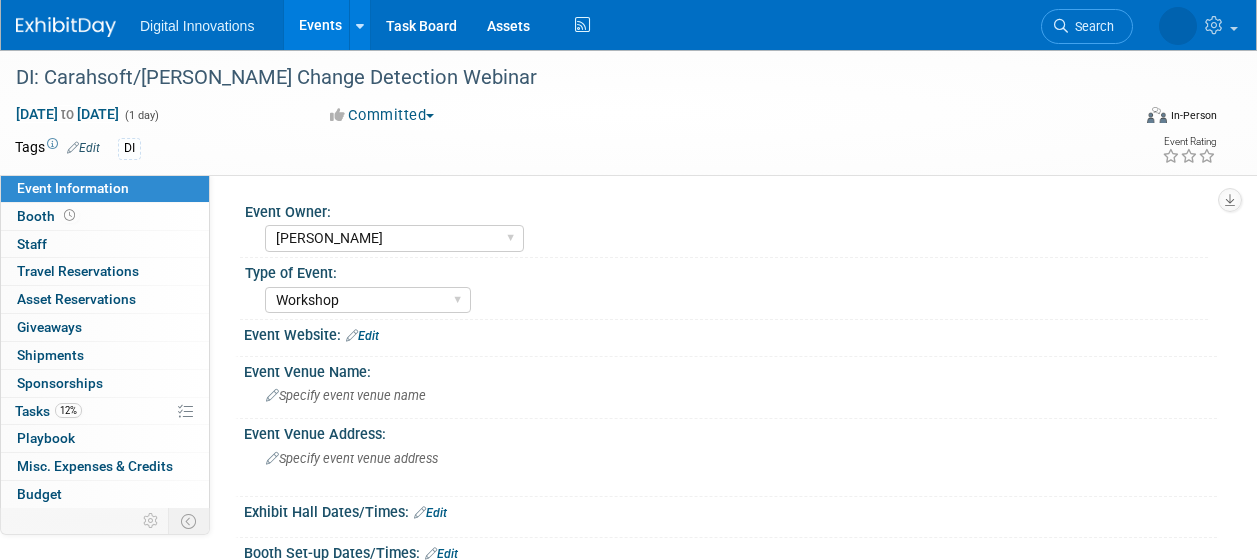 select on "Mollie Armatas" 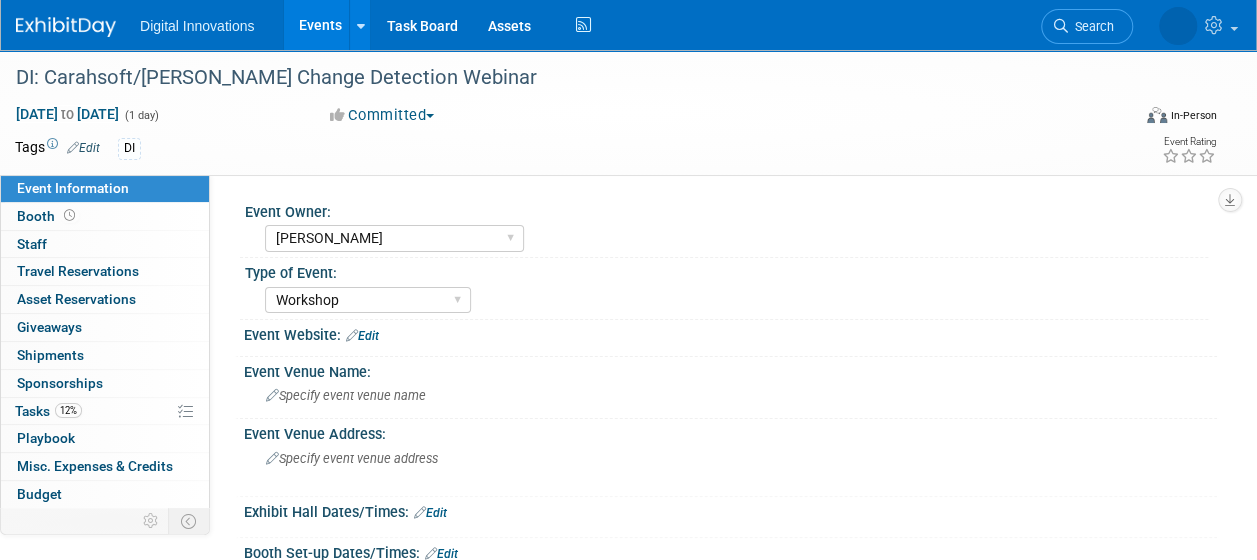 scroll, scrollTop: 0, scrollLeft: 0, axis: both 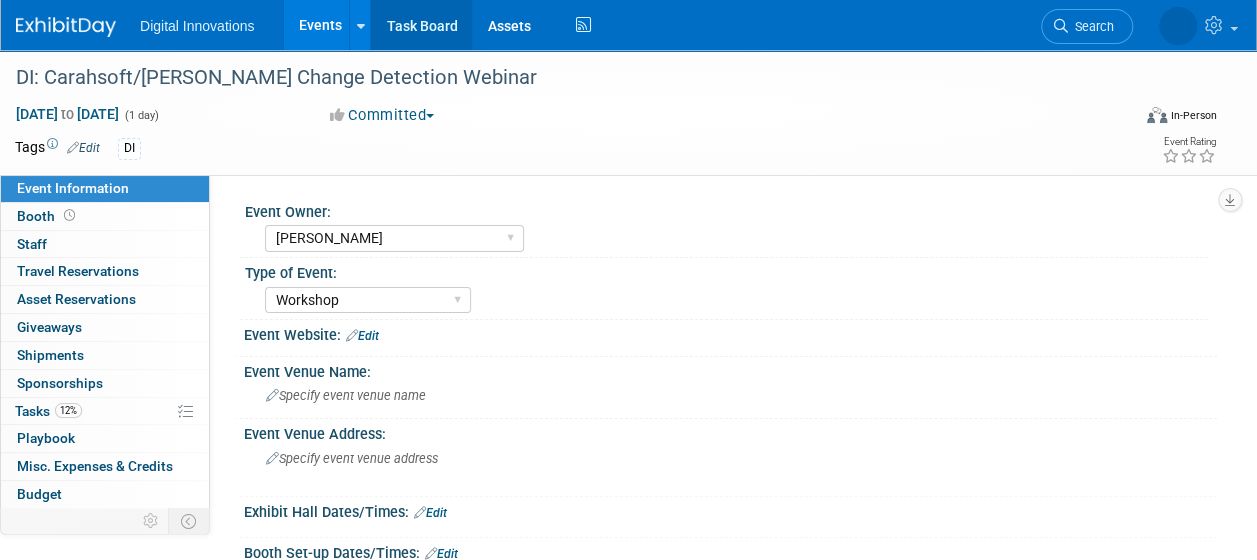 click on "Task Board" at bounding box center [421, 25] 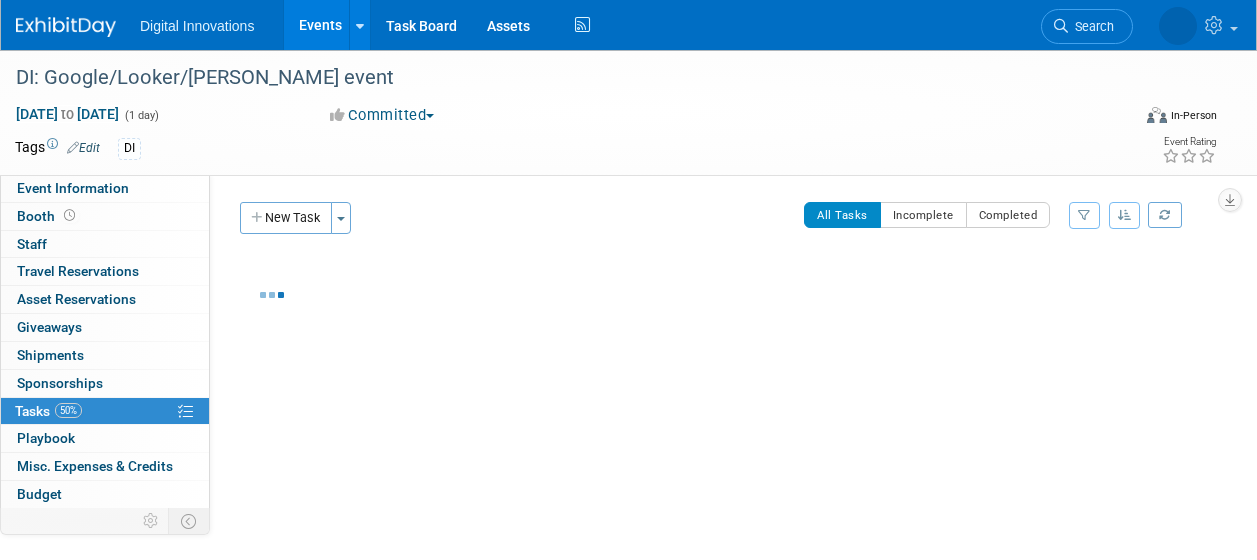 scroll, scrollTop: 0, scrollLeft: 0, axis: both 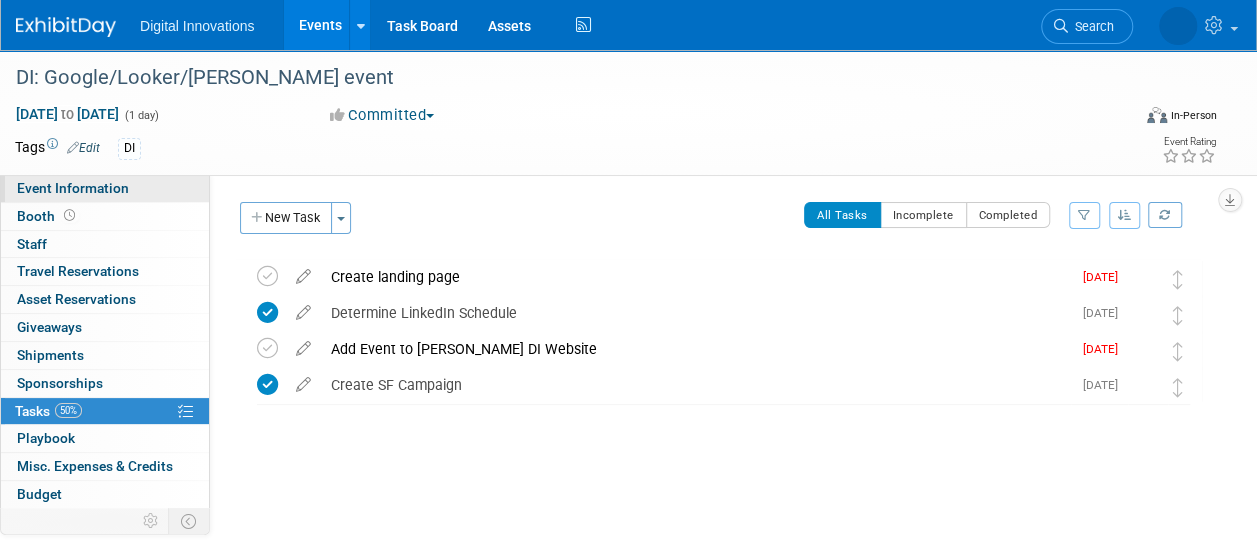 click on "Event Information" at bounding box center (73, 188) 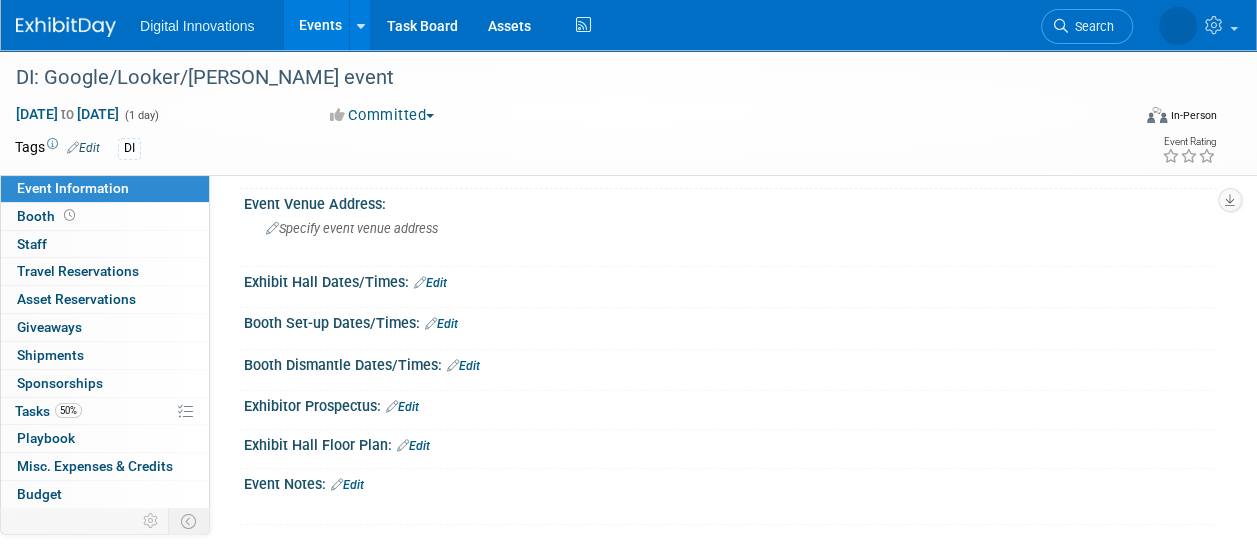 scroll, scrollTop: 0, scrollLeft: 0, axis: both 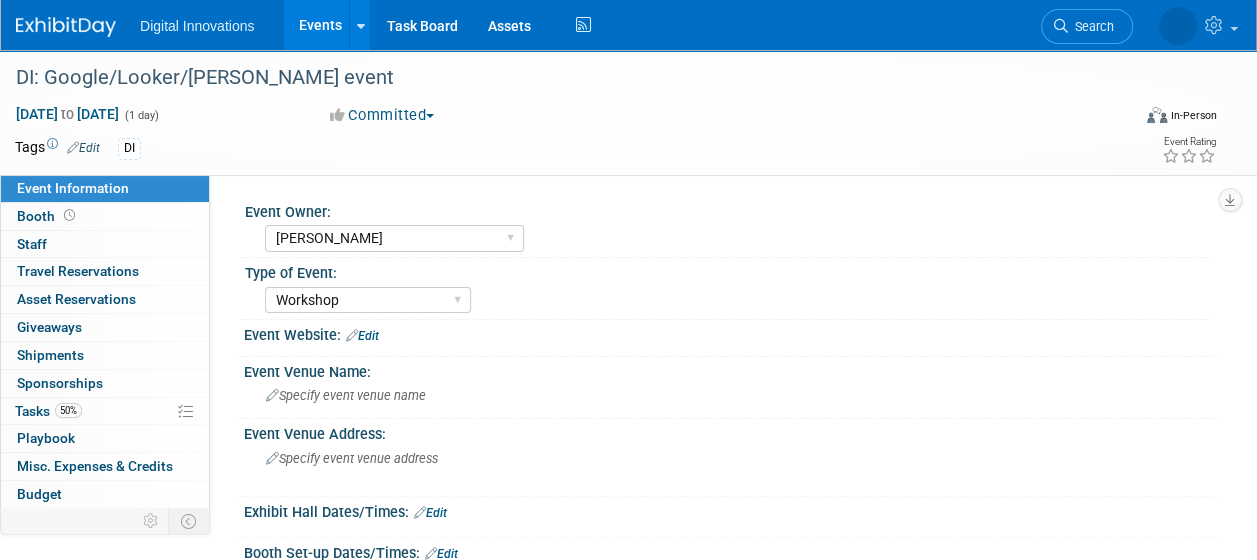 click on "Committed" at bounding box center [382, 115] 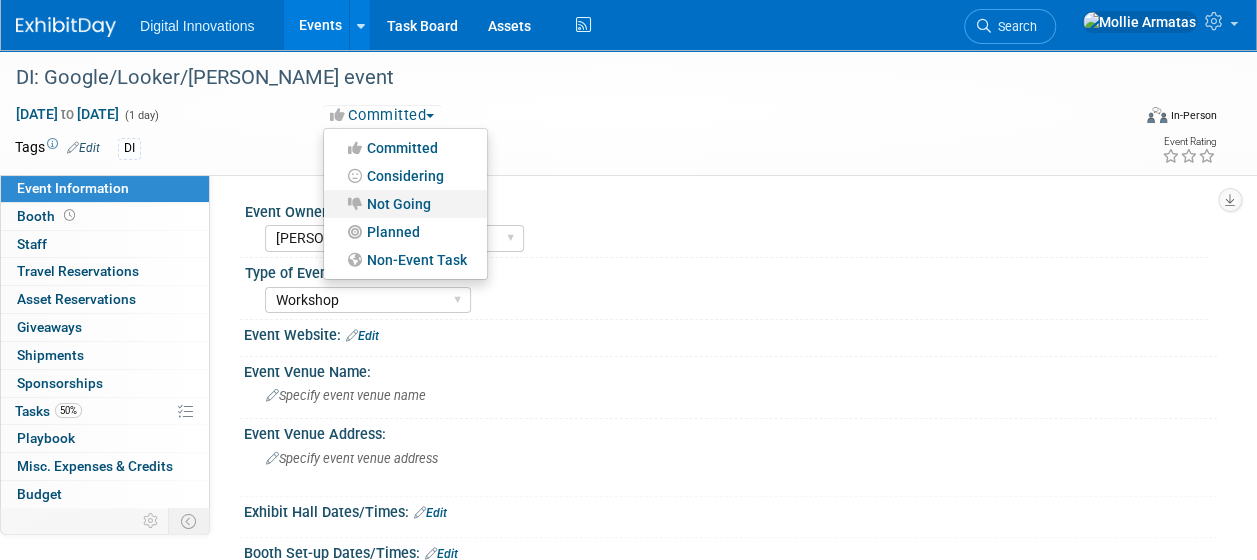 click on "Not Going" at bounding box center (405, 204) 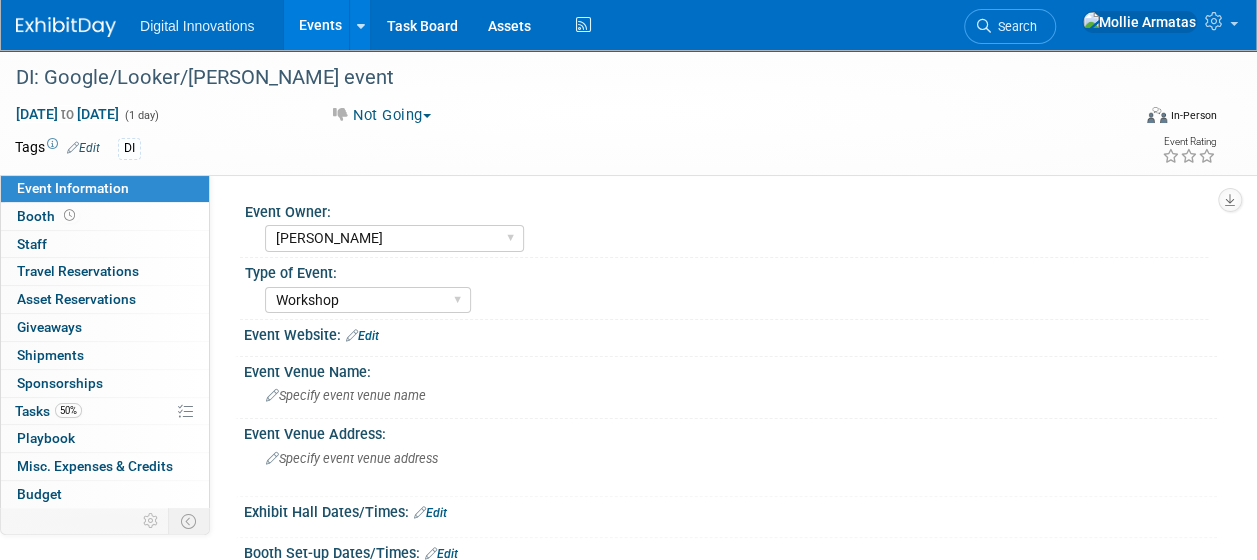 click on "Events" at bounding box center (320, 25) 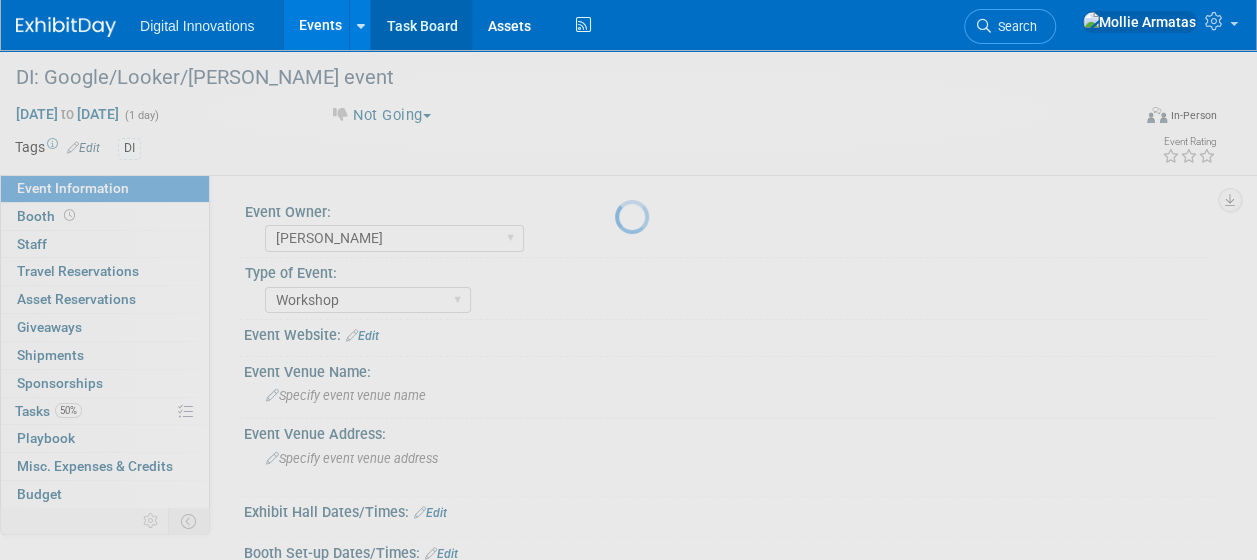 click on "Task Board" at bounding box center (421, 25) 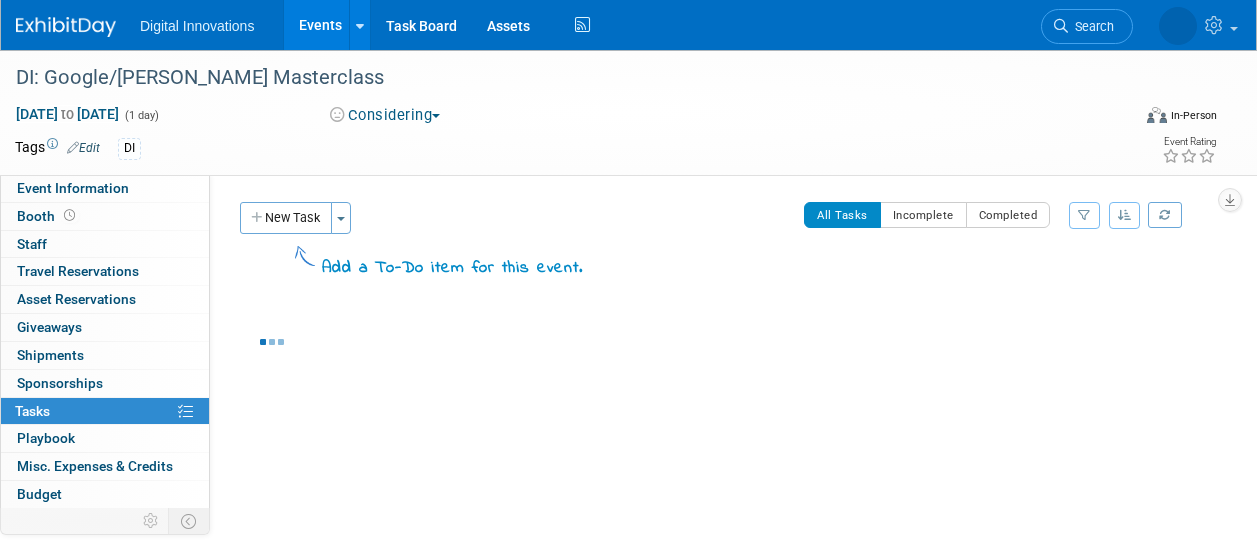 scroll, scrollTop: 0, scrollLeft: 0, axis: both 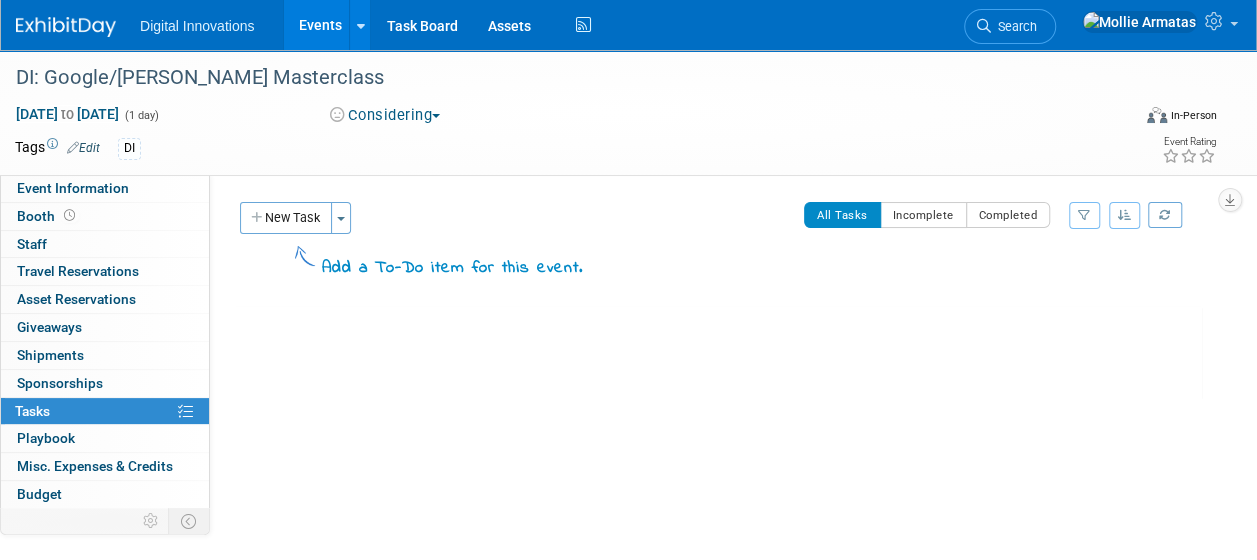 click on "Considering" at bounding box center [385, 115] 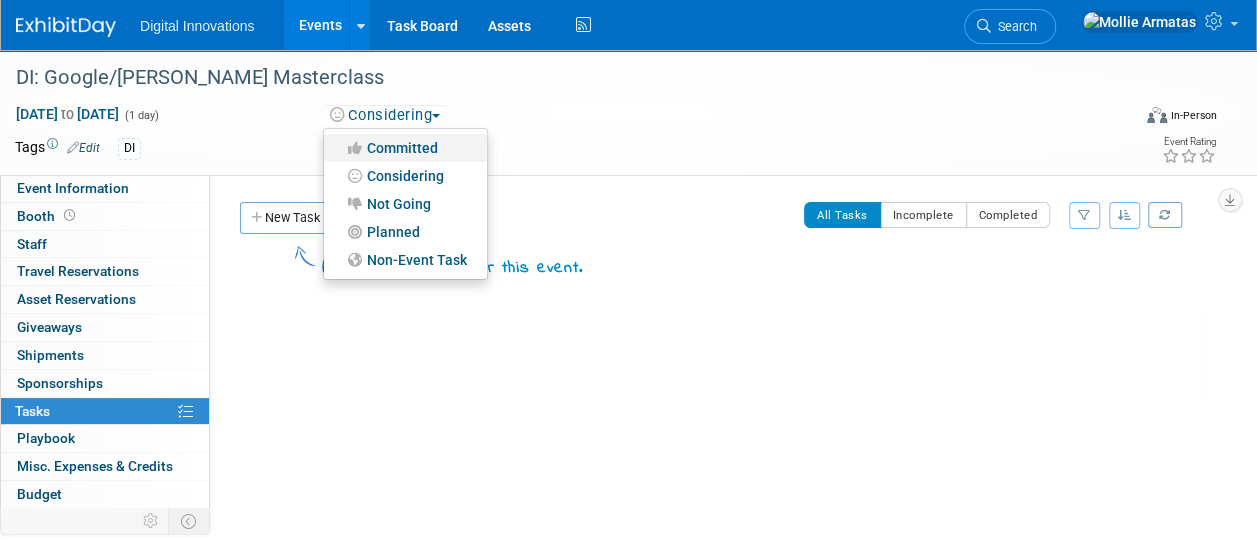 click on "Committed" at bounding box center (405, 148) 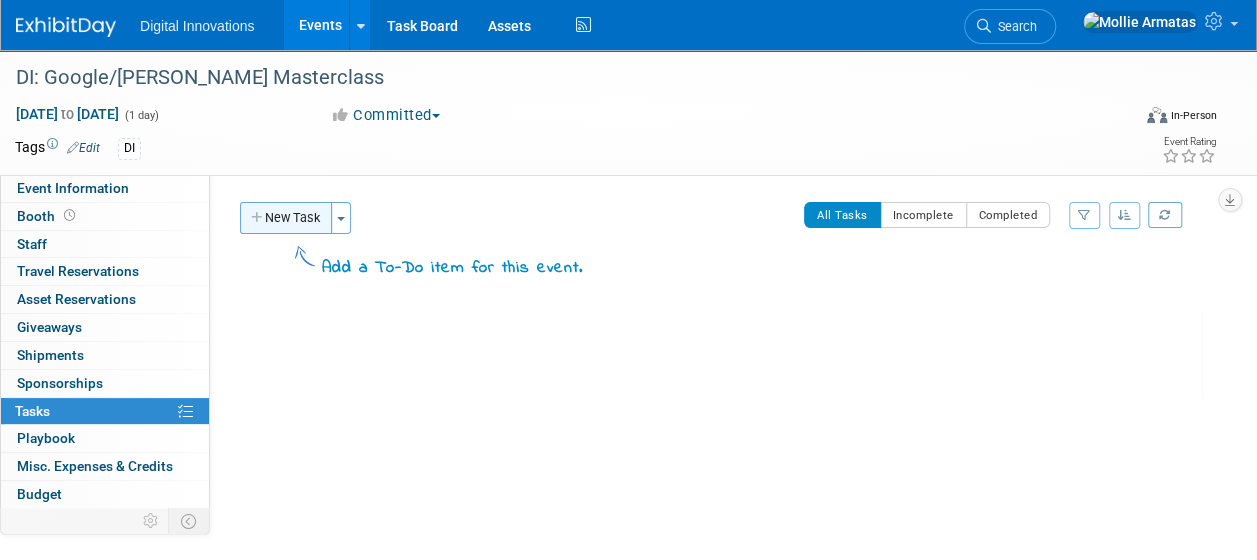 click on "New Task" at bounding box center (286, 218) 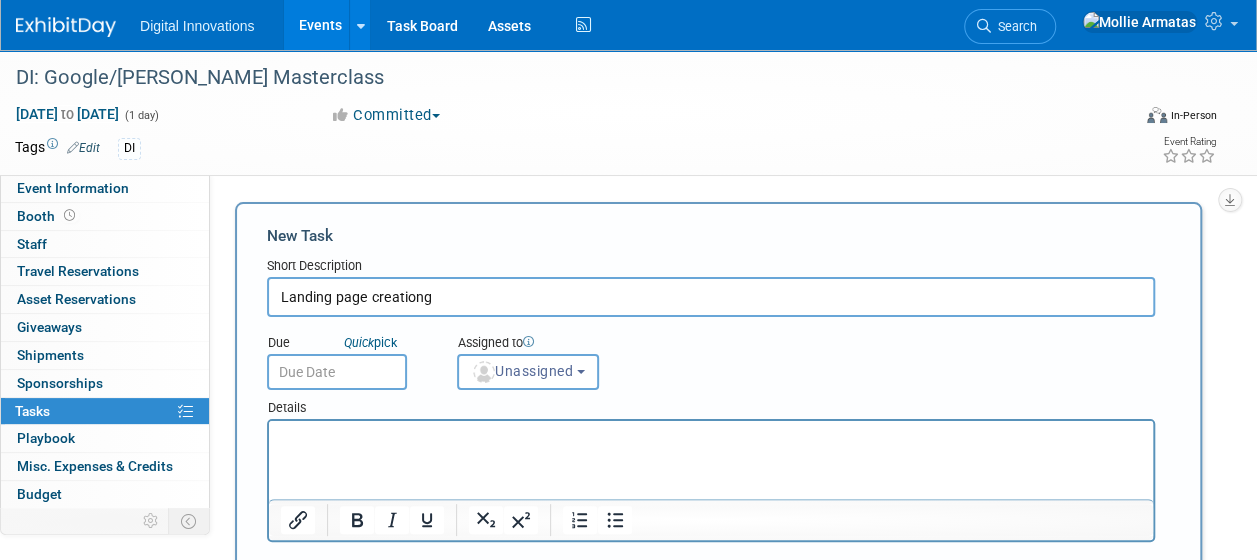 scroll, scrollTop: 2, scrollLeft: 0, axis: vertical 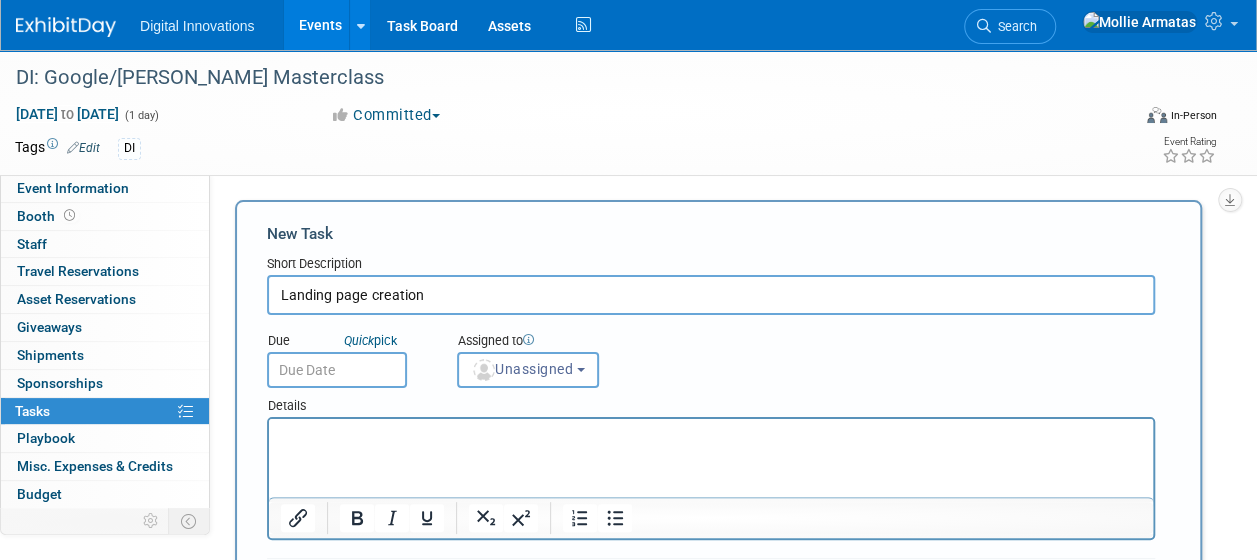 type on "Landing page creation" 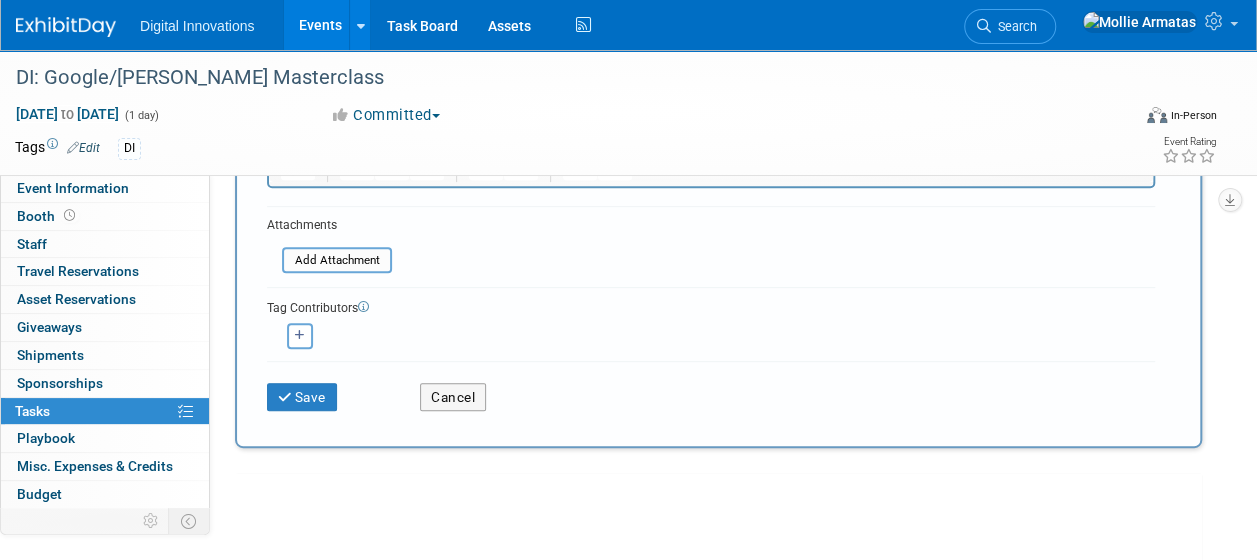 scroll, scrollTop: 355, scrollLeft: 0, axis: vertical 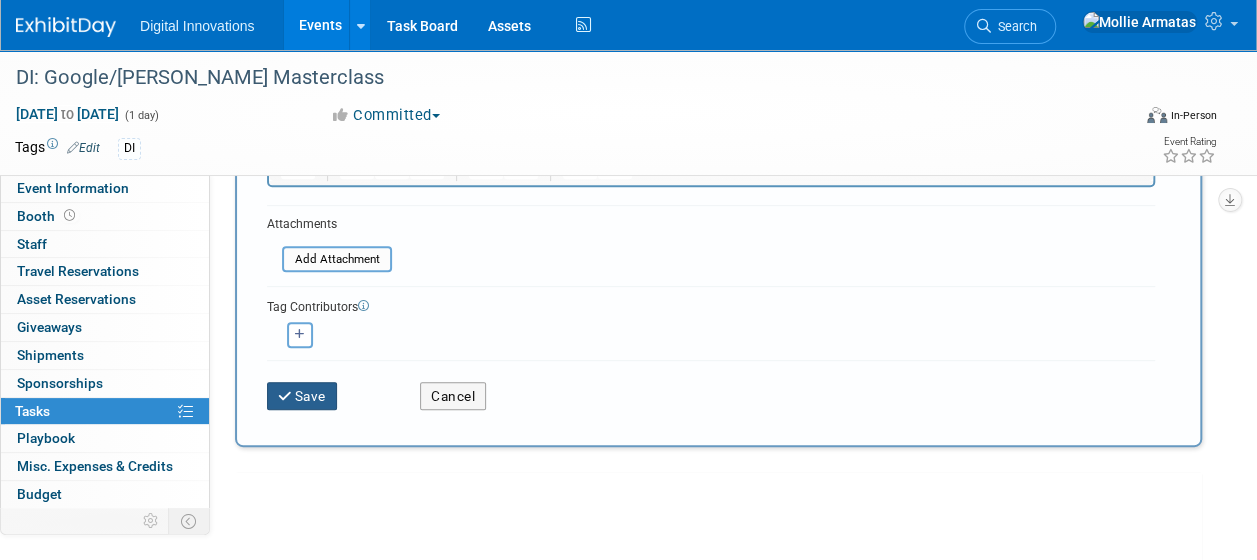click on "Save" at bounding box center [302, 396] 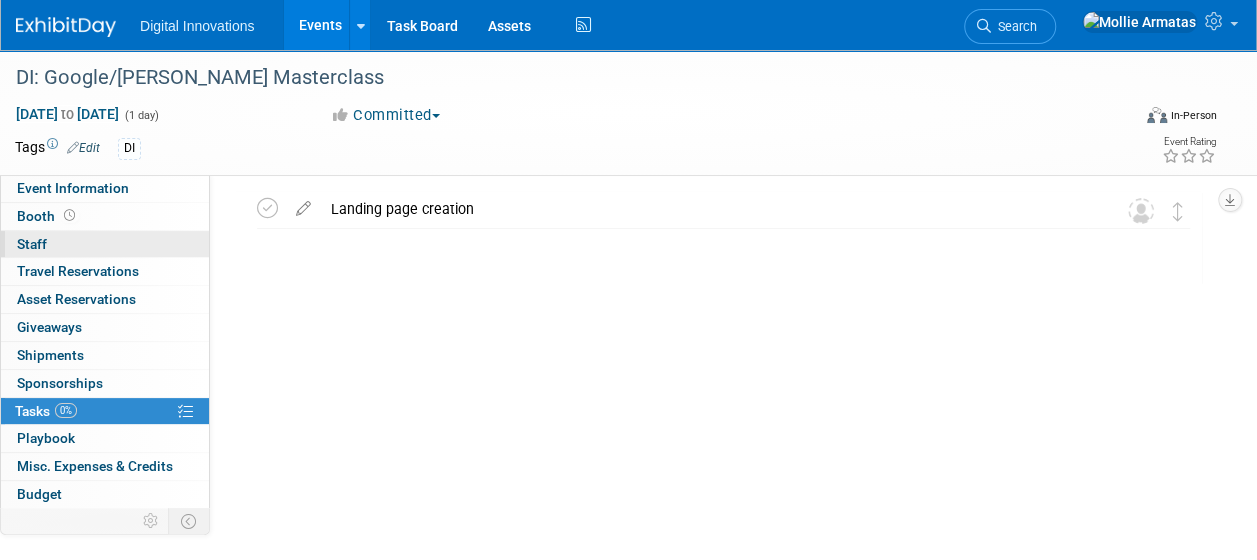scroll, scrollTop: 0, scrollLeft: 0, axis: both 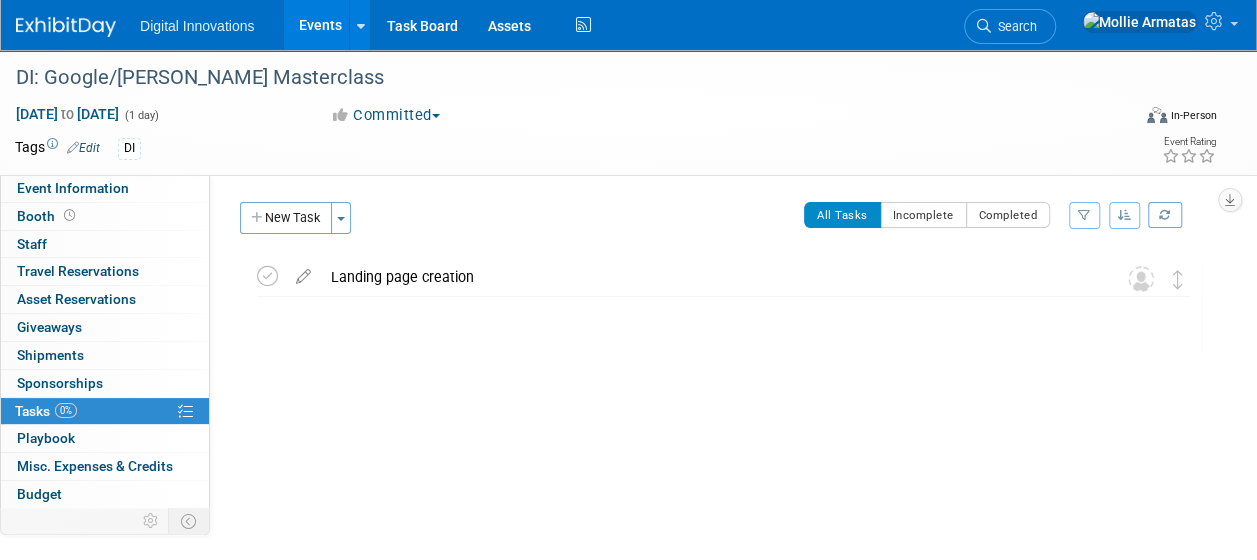 click on "Events" at bounding box center (320, 25) 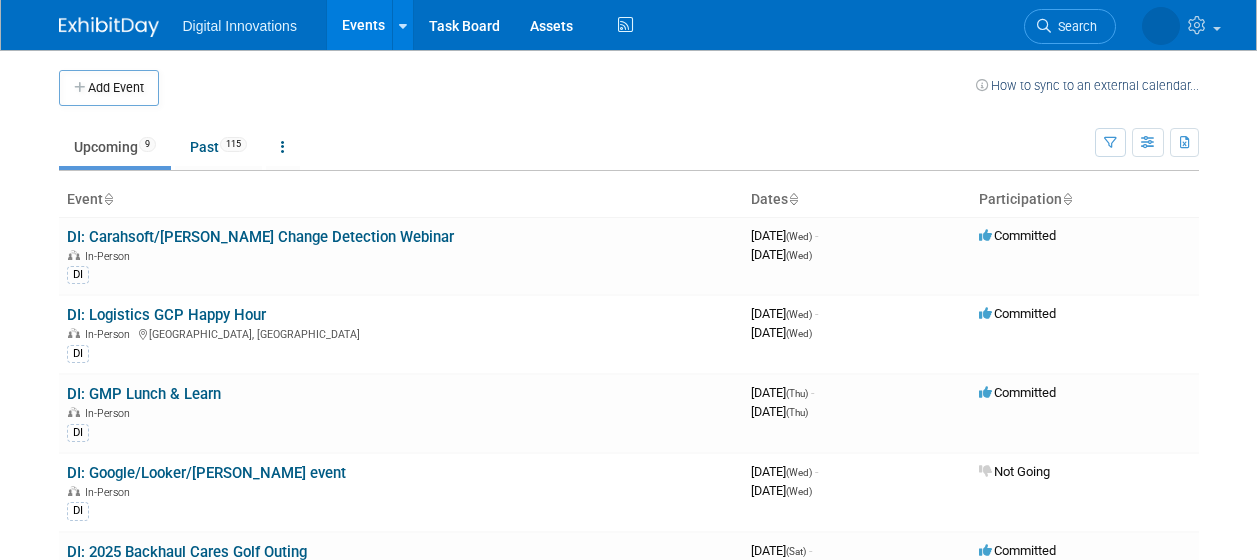 scroll, scrollTop: 0, scrollLeft: 0, axis: both 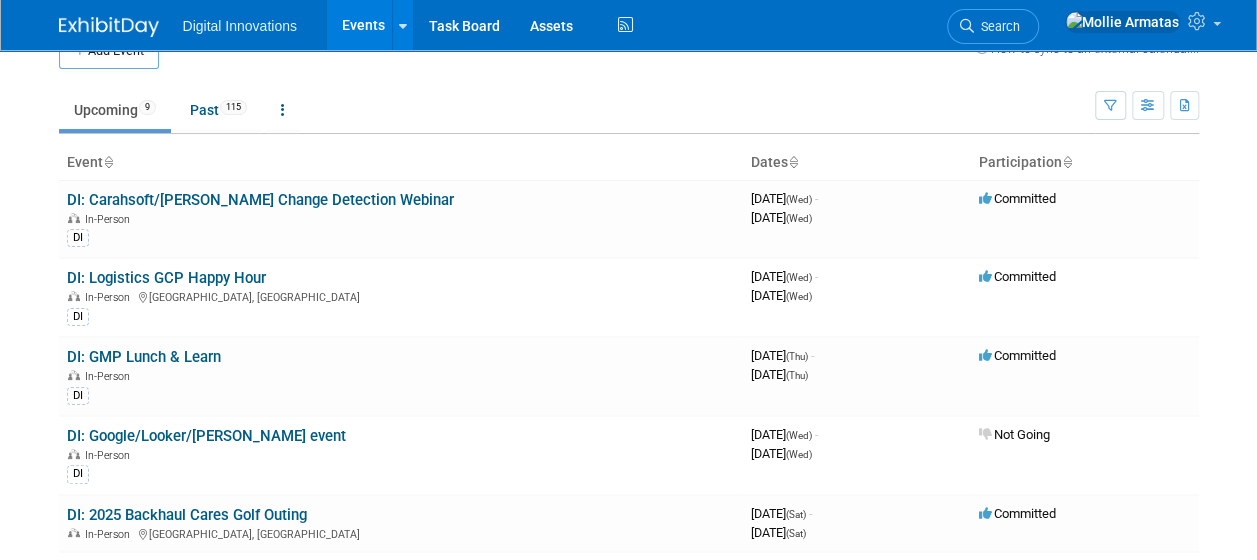 click on "Upcoming
9
Past
115
All Events
124
Past and Upcoming
Grouped Annually
Events grouped by year" at bounding box center [577, 101] 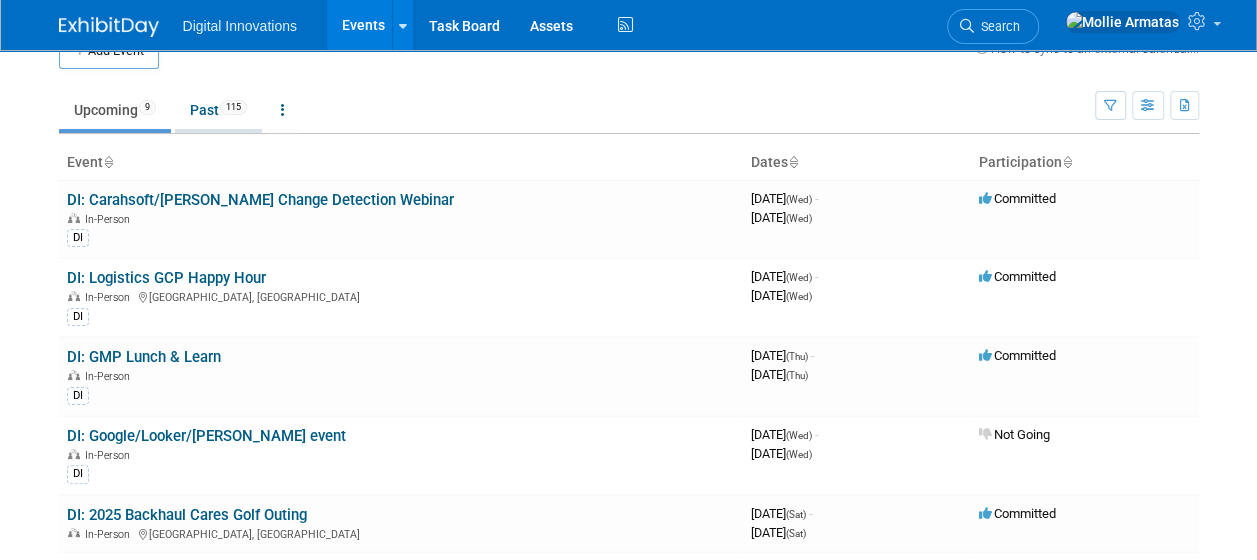 click on "Past
115" at bounding box center [218, 110] 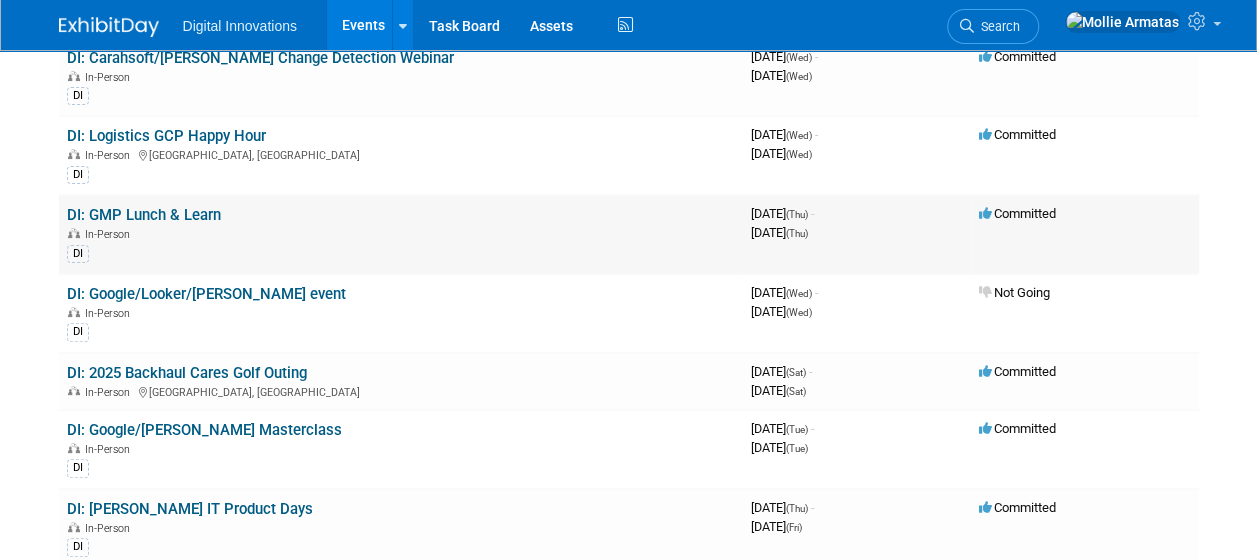 scroll, scrollTop: 0, scrollLeft: 0, axis: both 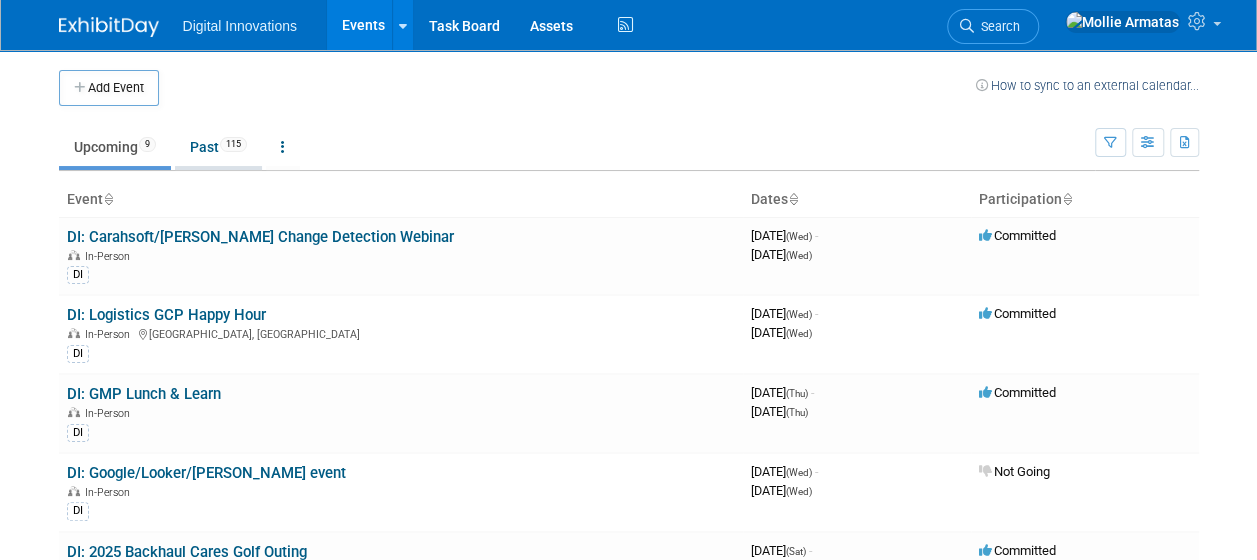 click on "Past
115" at bounding box center [218, 147] 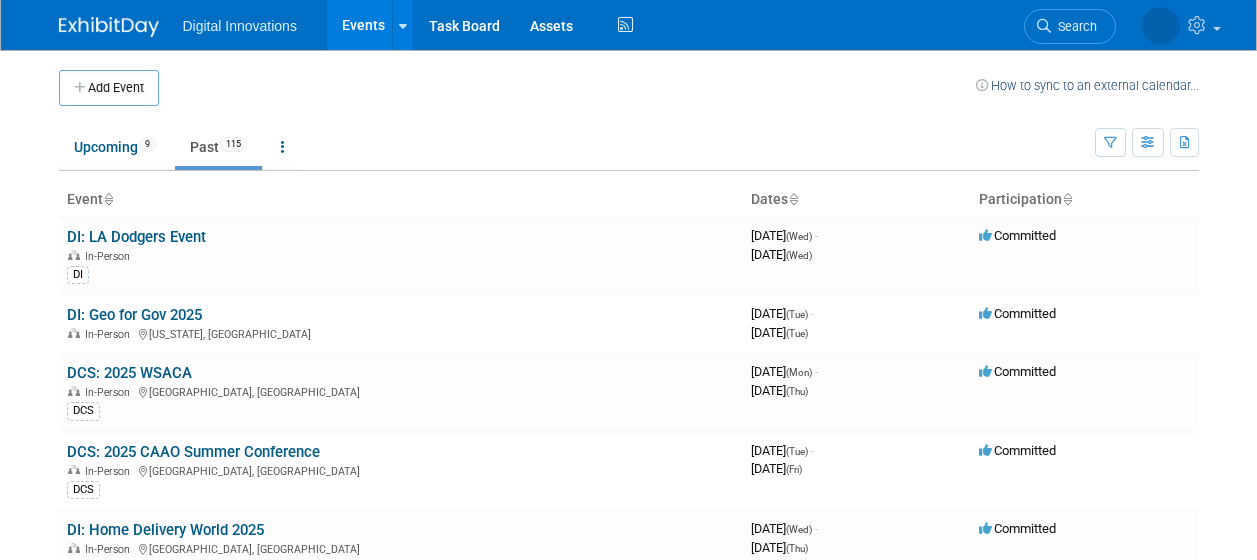 scroll, scrollTop: 0, scrollLeft: 0, axis: both 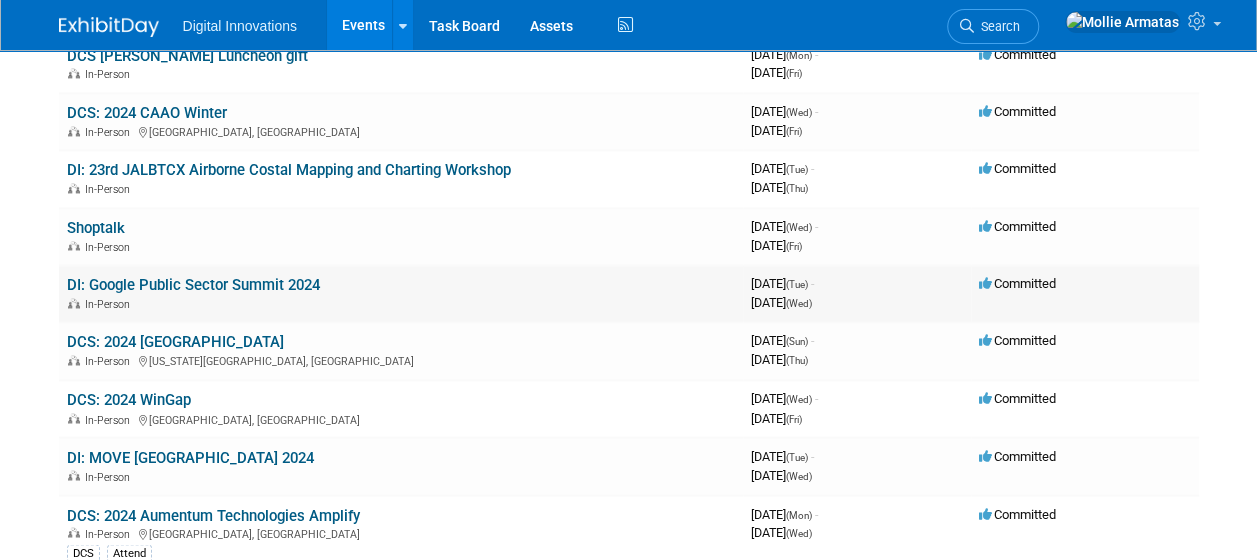 click on "DI: Google Public Sector Summit 2024" at bounding box center (193, 285) 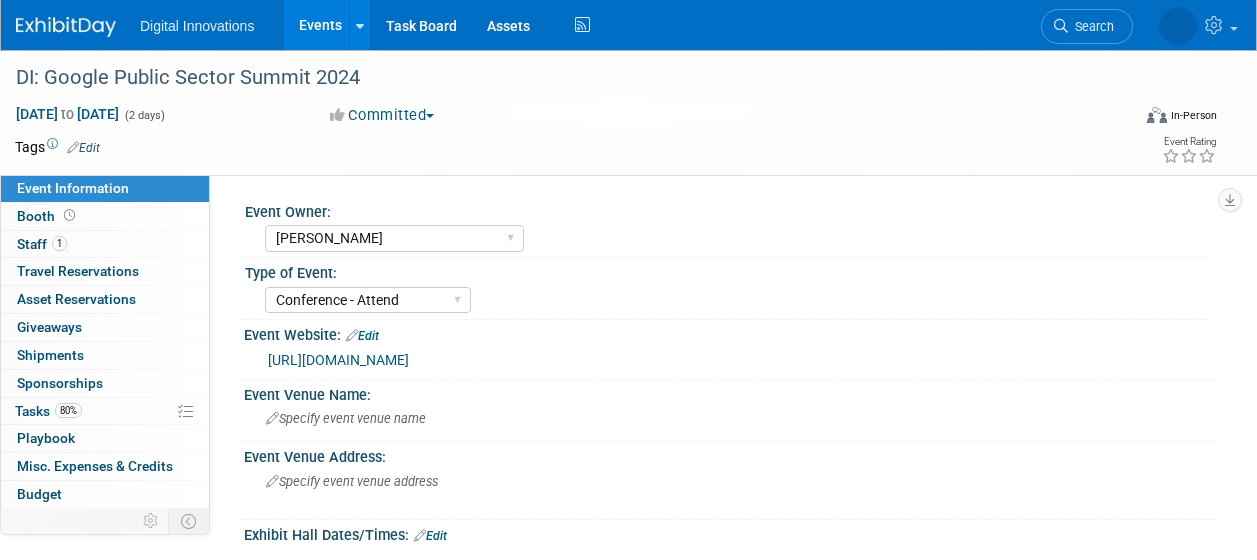 select on "[PERSON_NAME]" 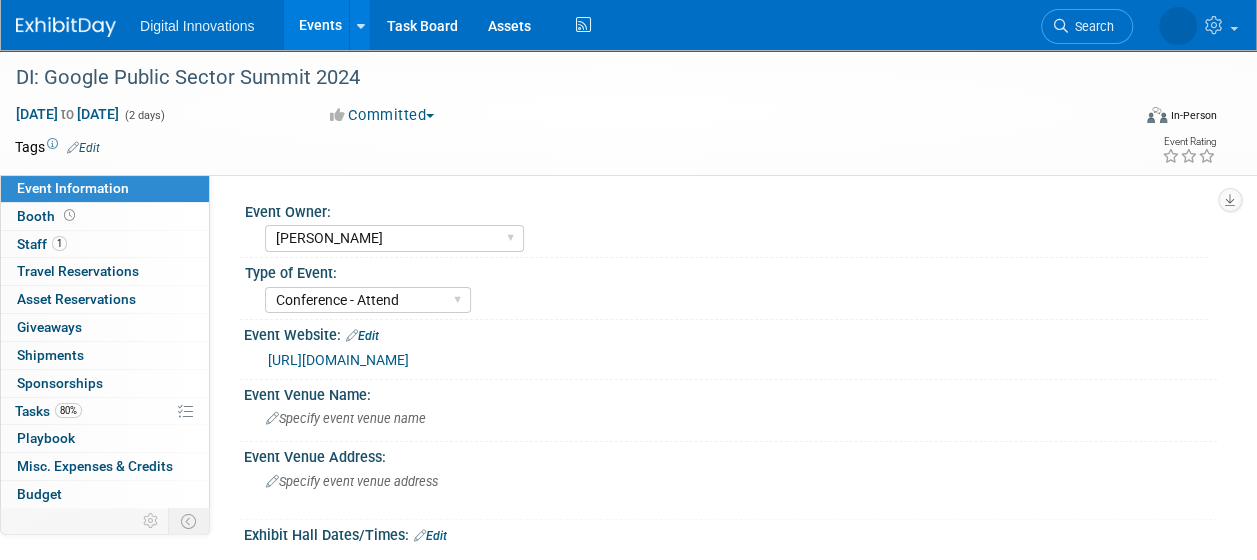scroll, scrollTop: 0, scrollLeft: 0, axis: both 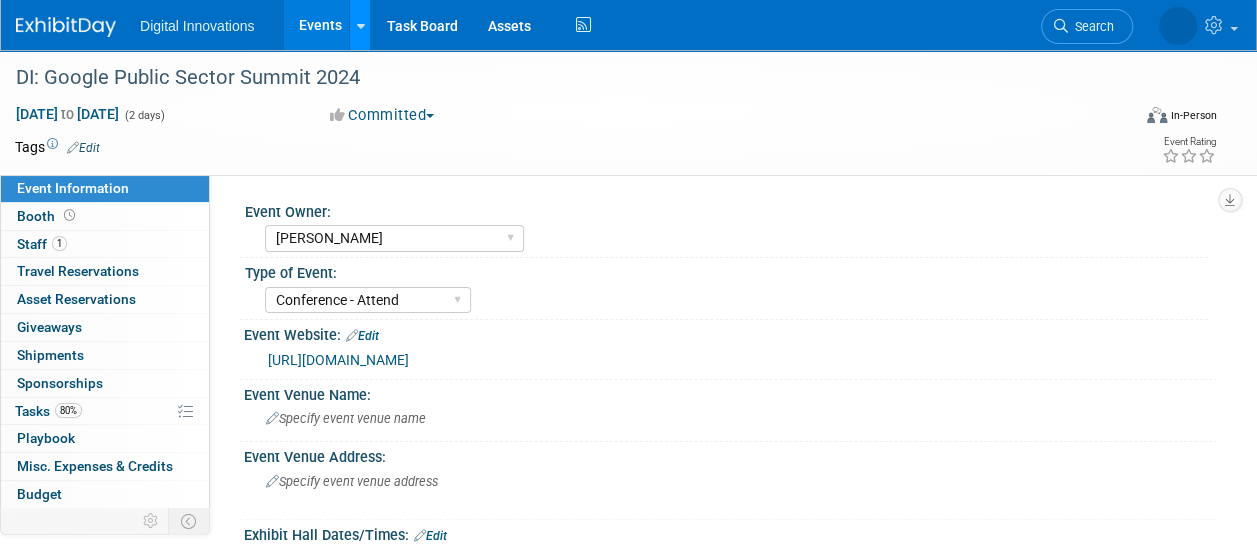 click at bounding box center [360, 26] 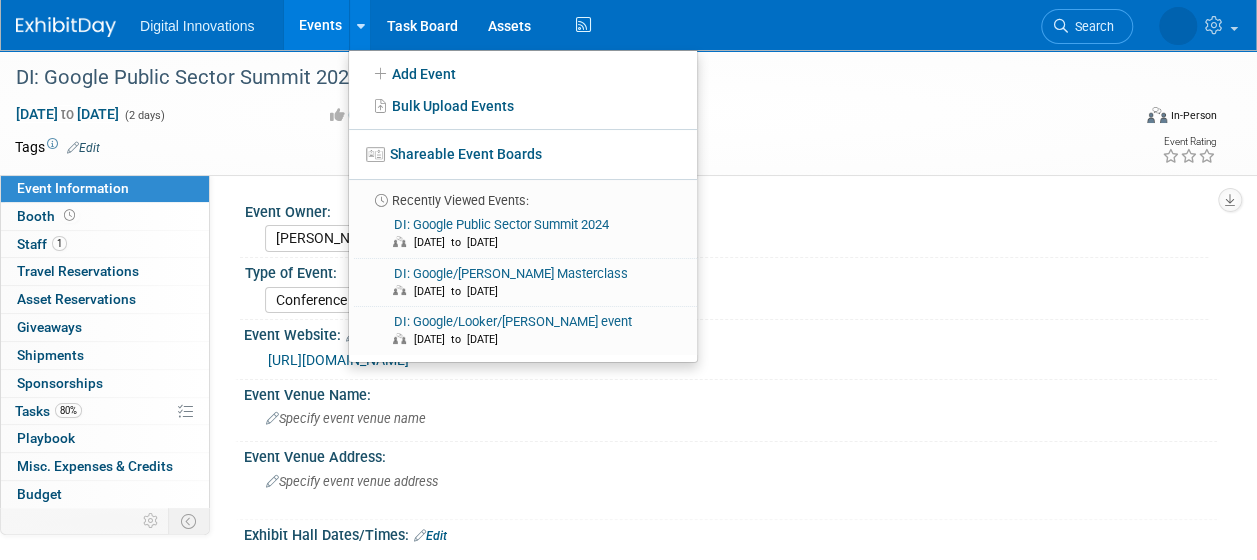 click on "[DATE]  to  [DATE]
(2 days)" at bounding box center (154, 114) 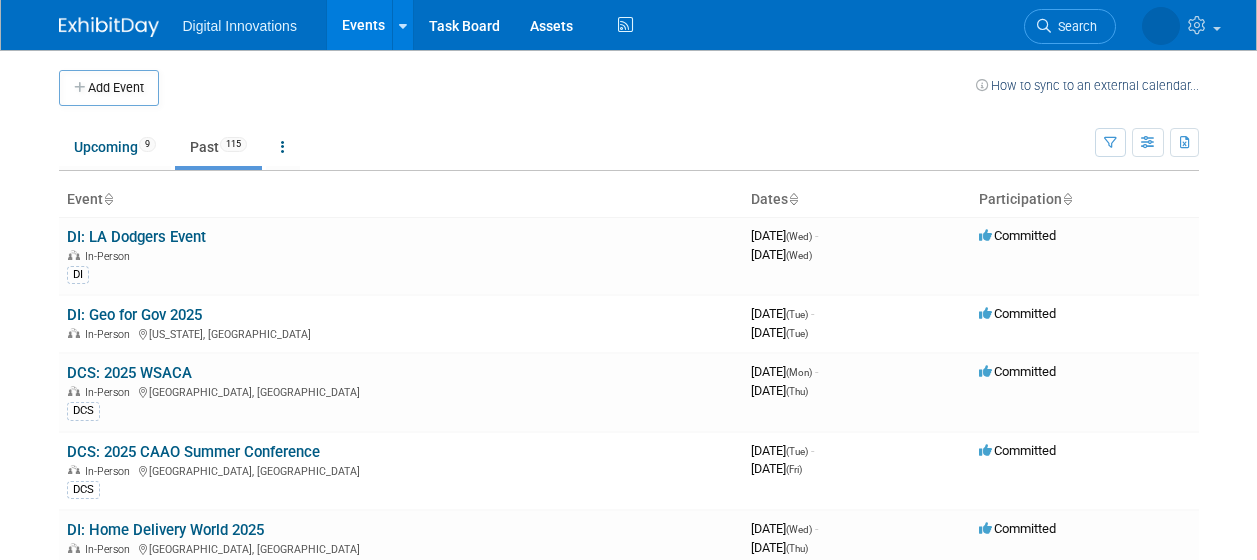 scroll, scrollTop: 0, scrollLeft: 0, axis: both 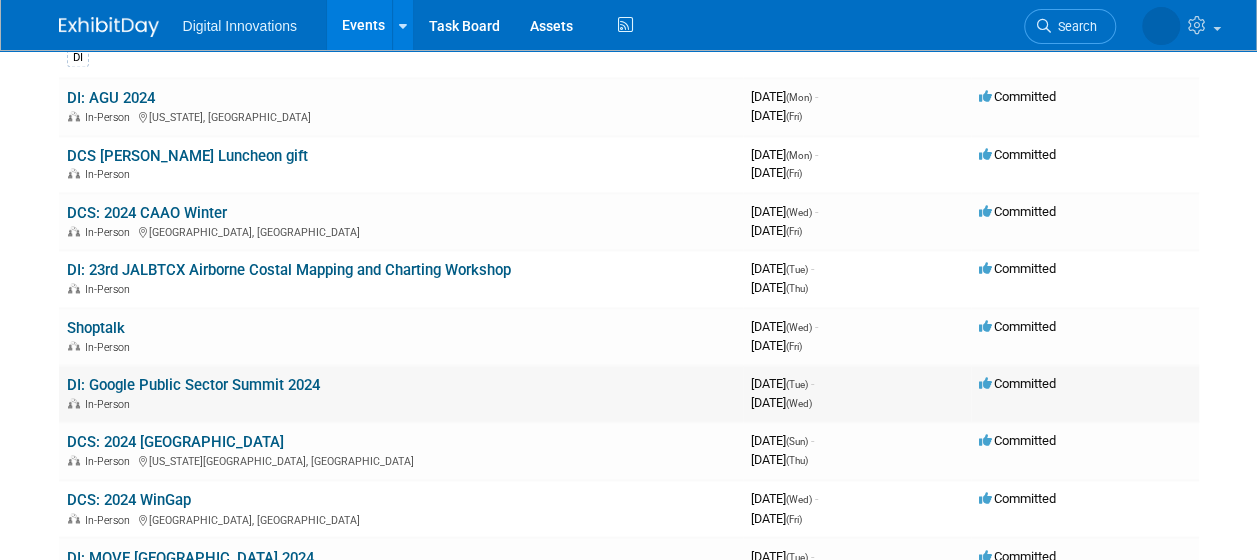 drag, startPoint x: 268, startPoint y: 380, endPoint x: 218, endPoint y: 380, distance: 50 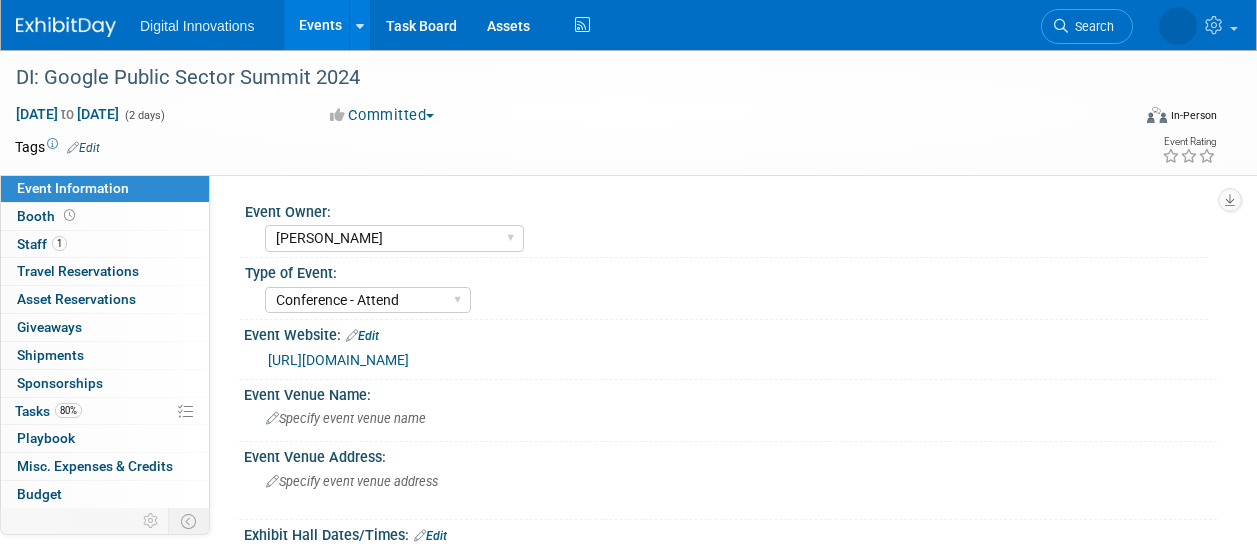 select on "[PERSON_NAME]" 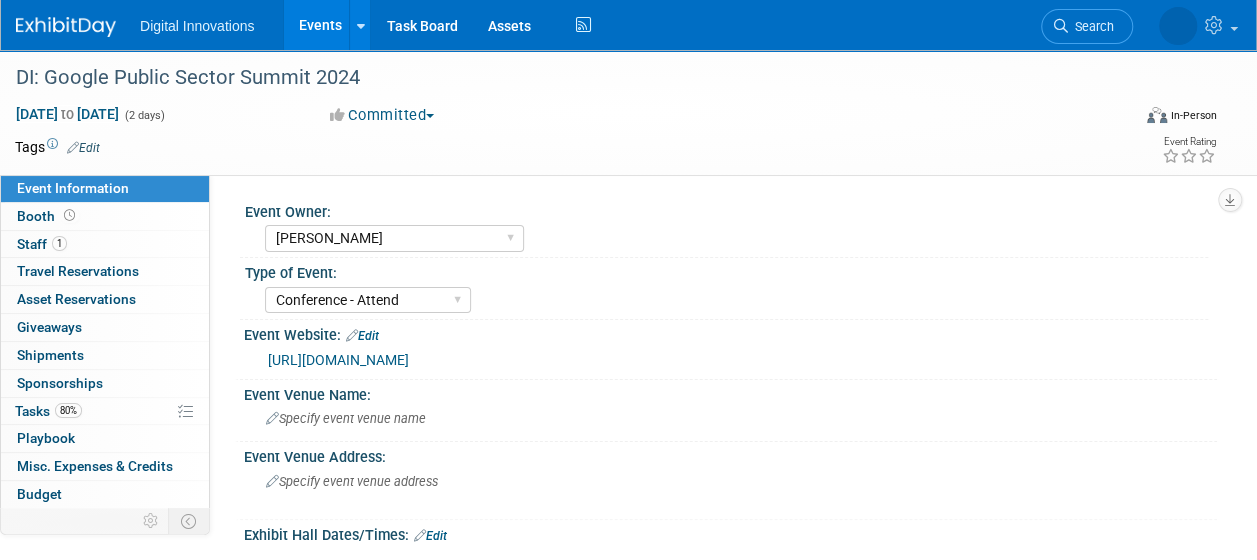 scroll, scrollTop: 0, scrollLeft: 0, axis: both 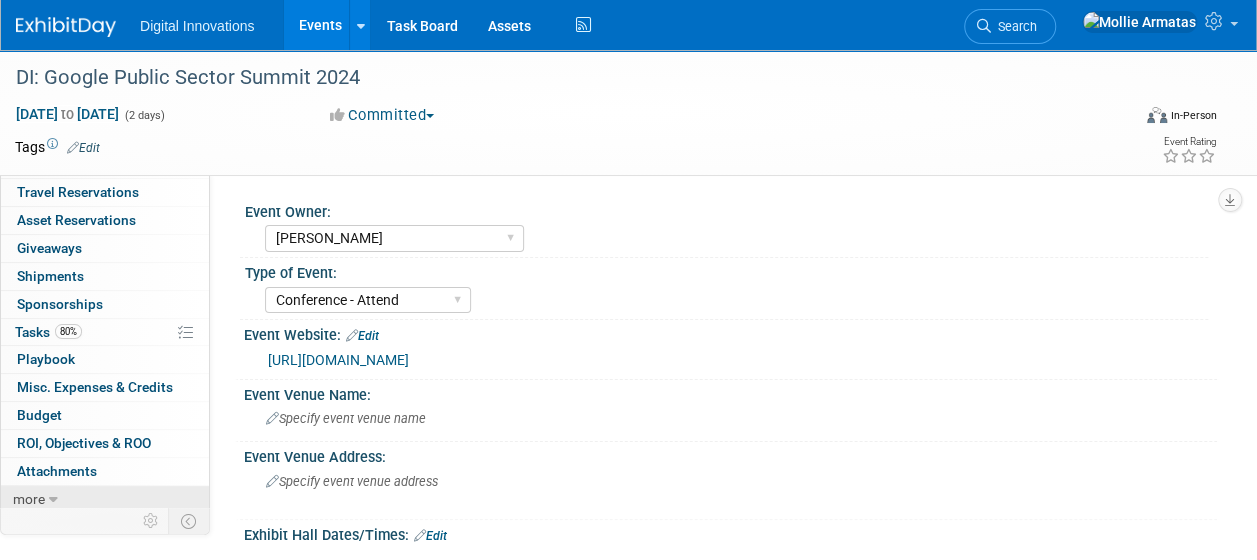 click on "more" at bounding box center [105, 499] 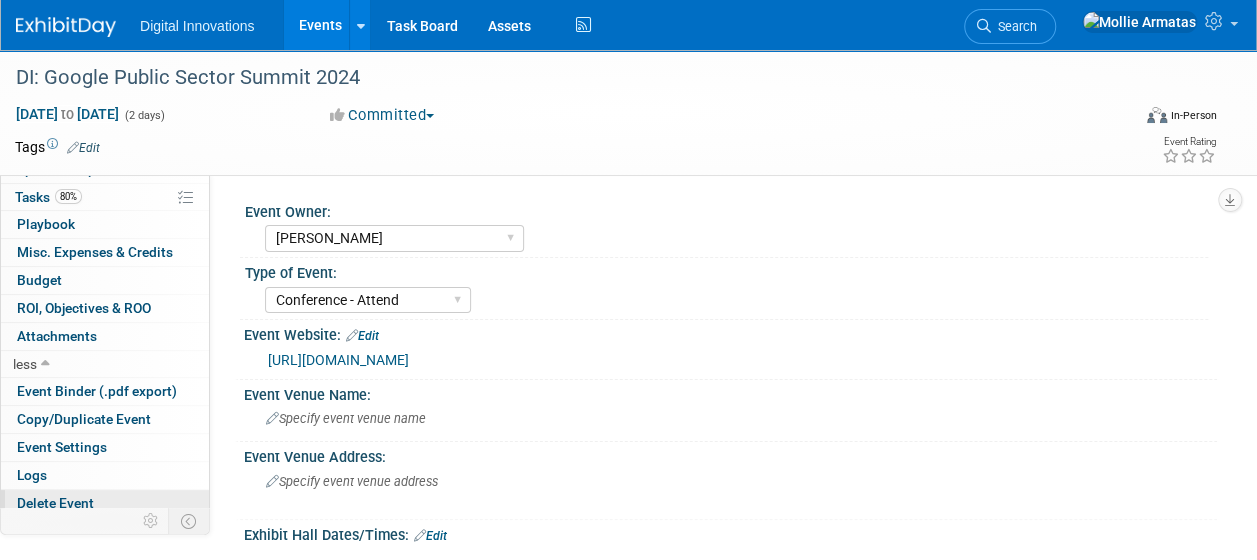 scroll, scrollTop: 216, scrollLeft: 0, axis: vertical 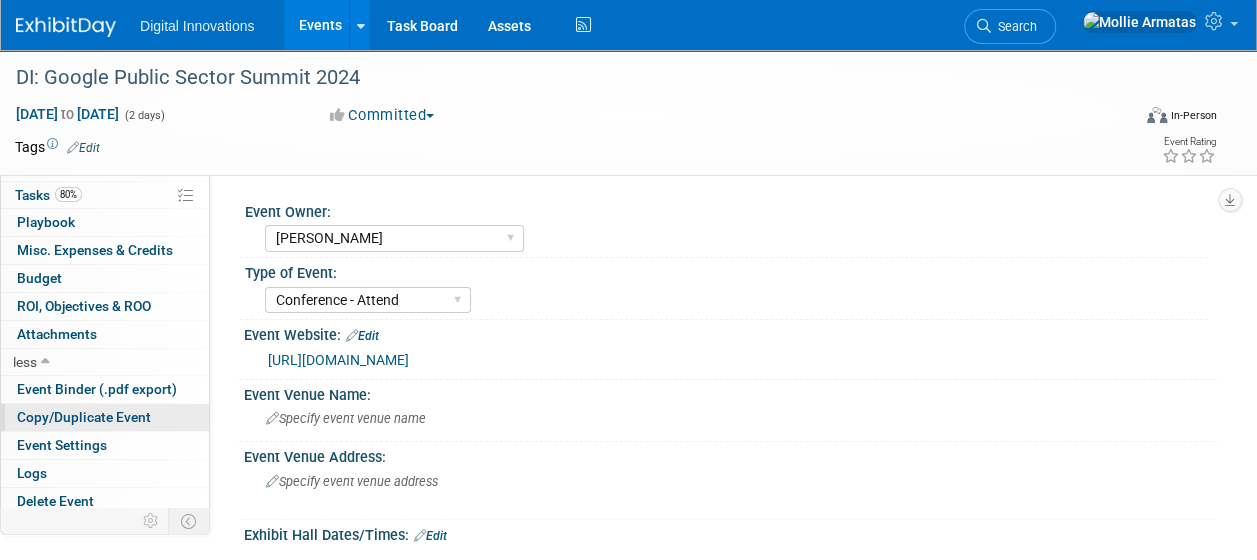 click on "Copy/Duplicate Event" at bounding box center [105, 417] 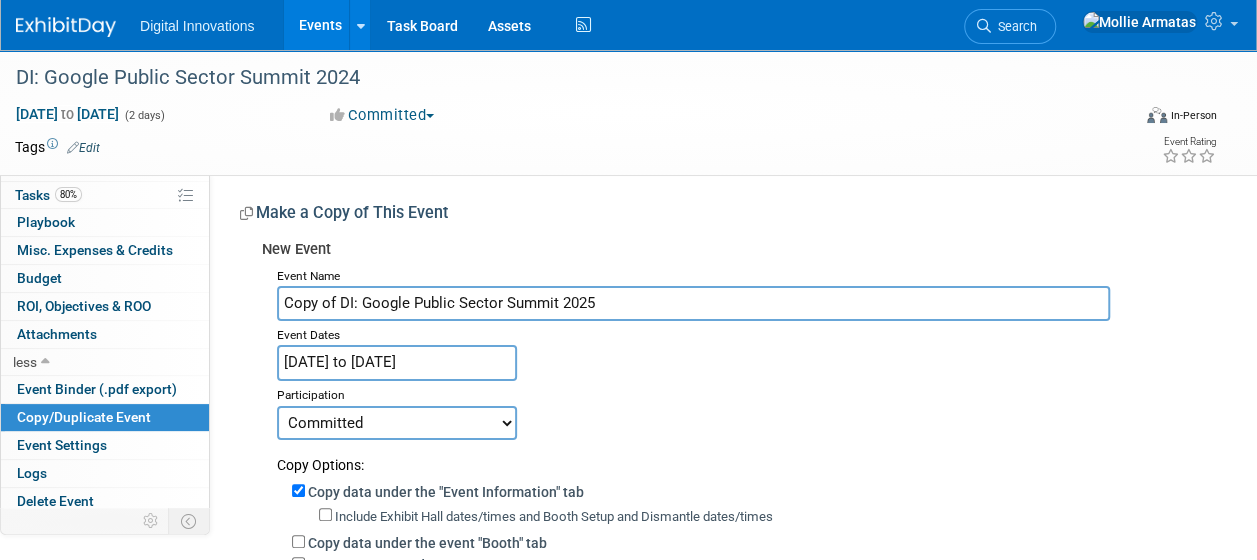 drag, startPoint x: 340, startPoint y: 307, endPoint x: 232, endPoint y: 311, distance: 108.07405 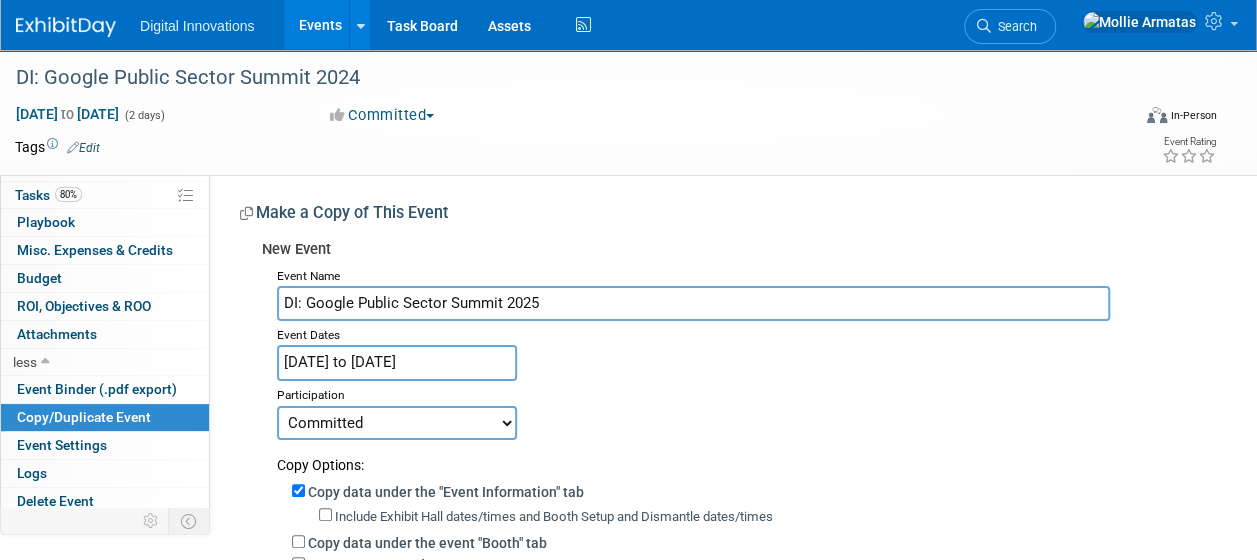 type on "DI: Google Public Sector Summit 2025" 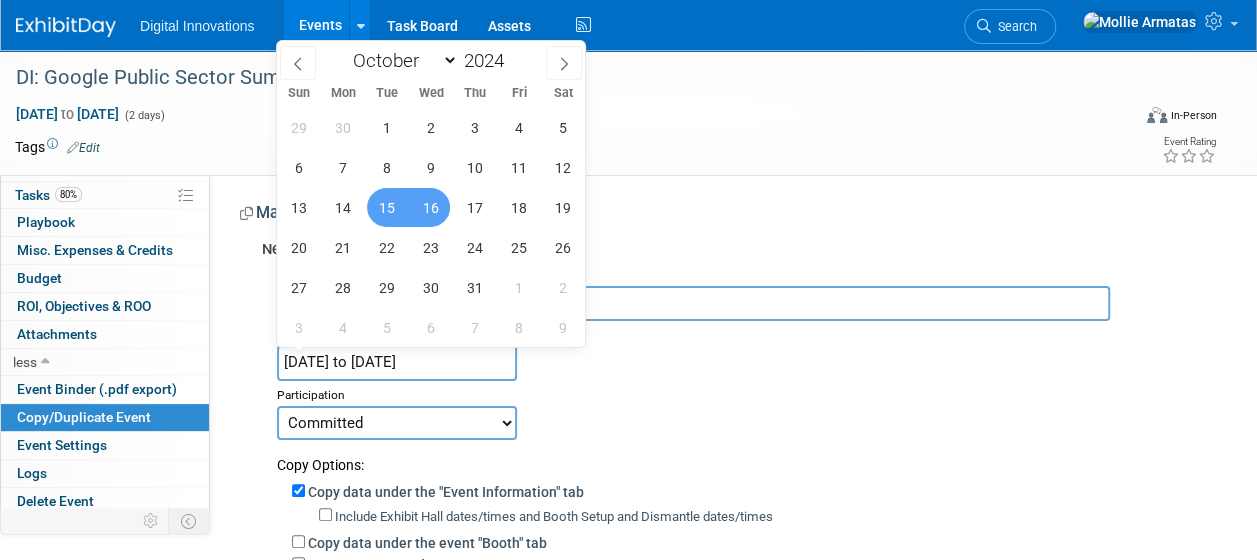 click on "Oct 15, 2024 to Oct 16, 2024" at bounding box center (397, 362) 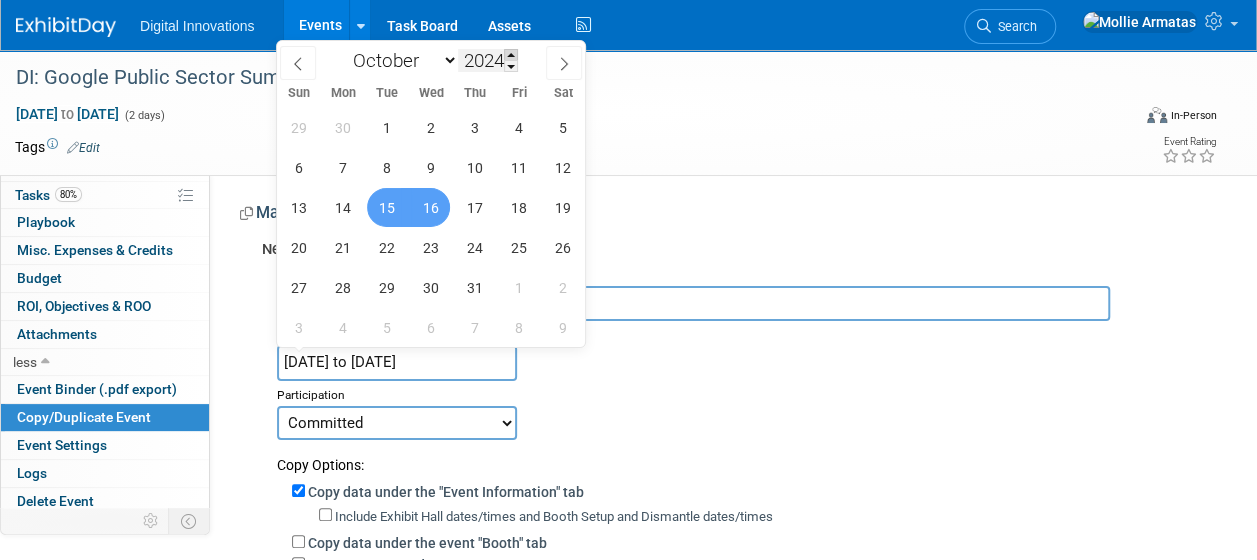 click at bounding box center (511, 55) 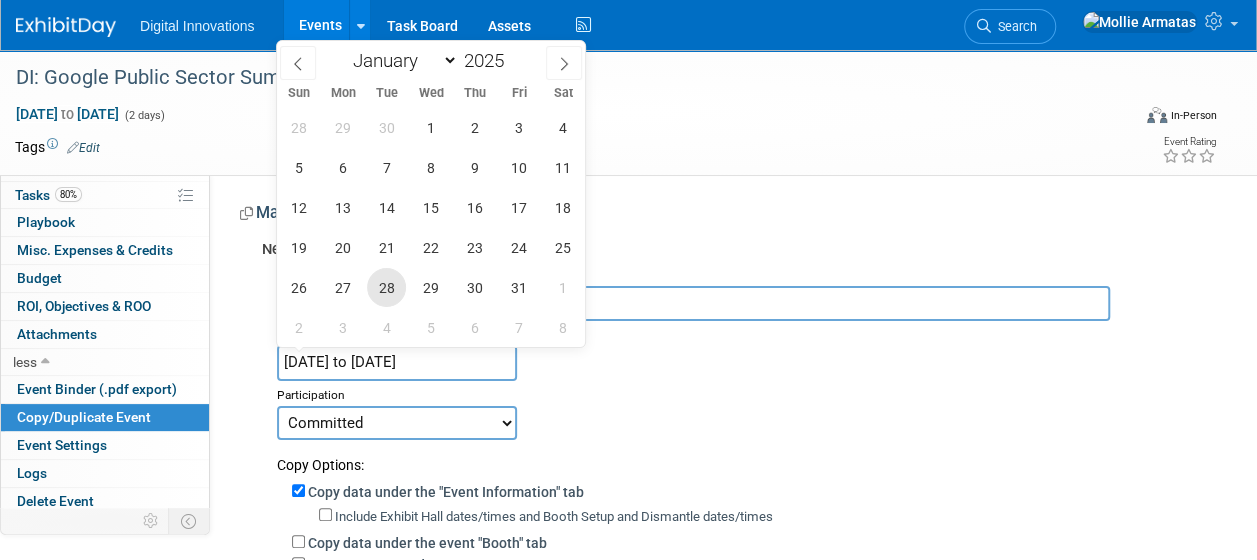 click on "28" at bounding box center (386, 287) 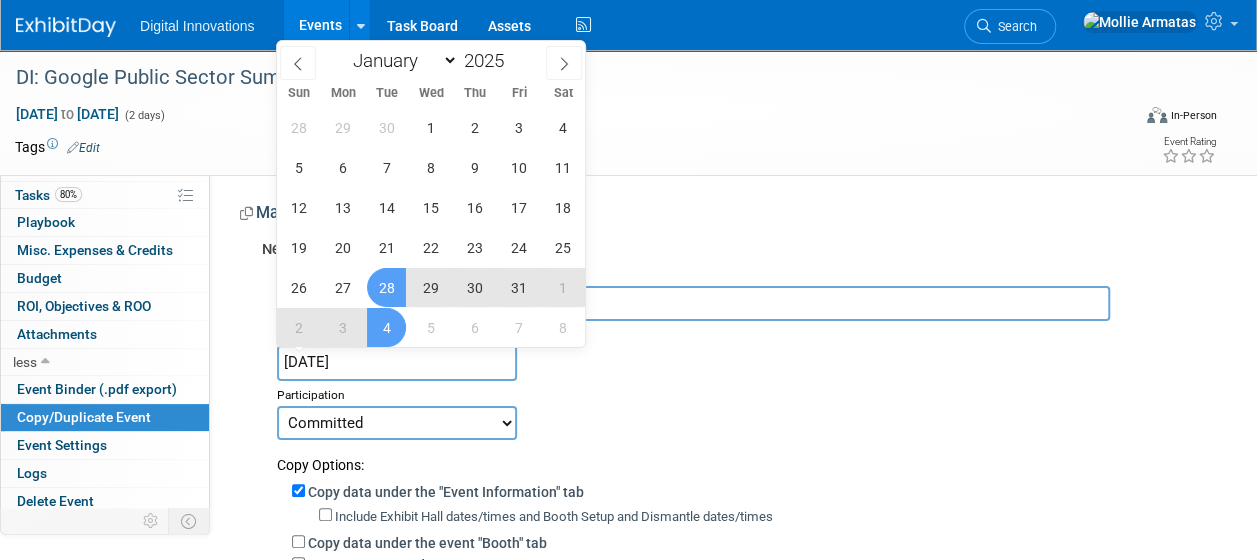 type on "2024" 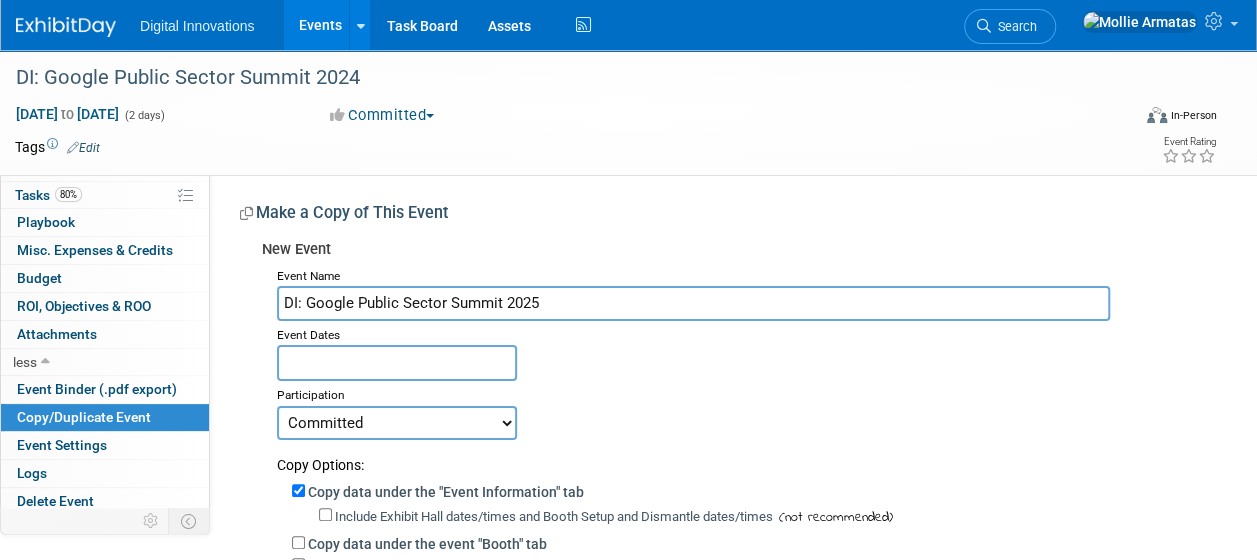 click on "Event Name
DI: Google Public Sector Summit 2025
Event Dates
Duplicate Event Warning
Participation
Committed
Considering
Not Going
Planned
Non-Event Task
Copy Options:
Copy data under the "Event Information" tab
Include Exhibit Hall dates/times and Booth Setup and Dismantle dates/times (not recommended)
Copy data under the event "Booth" tab" at bounding box center (732, 585) 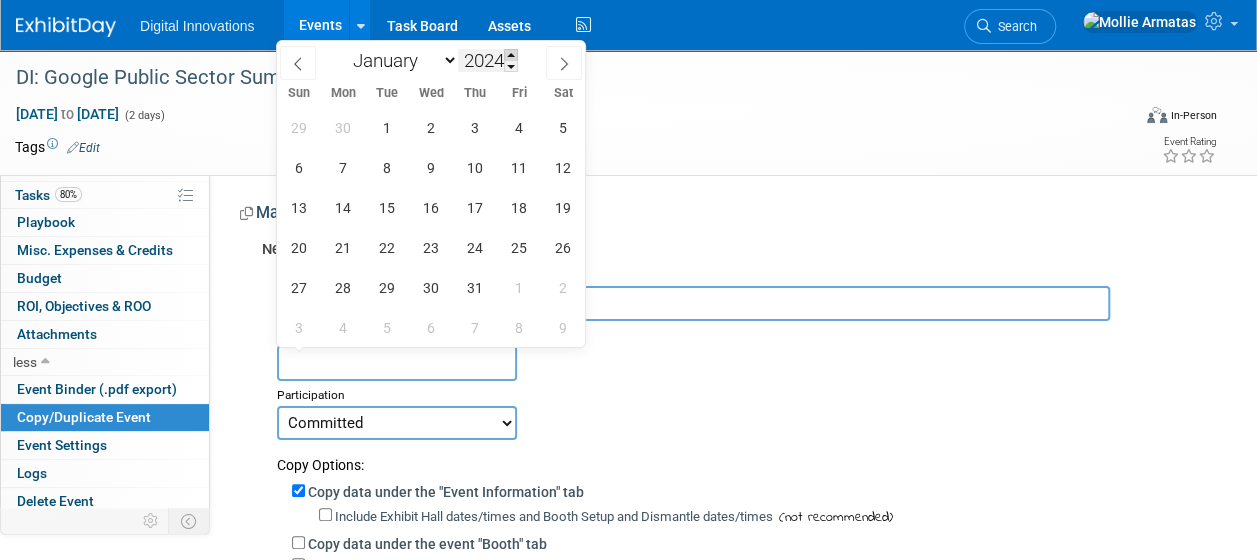 click at bounding box center [511, 55] 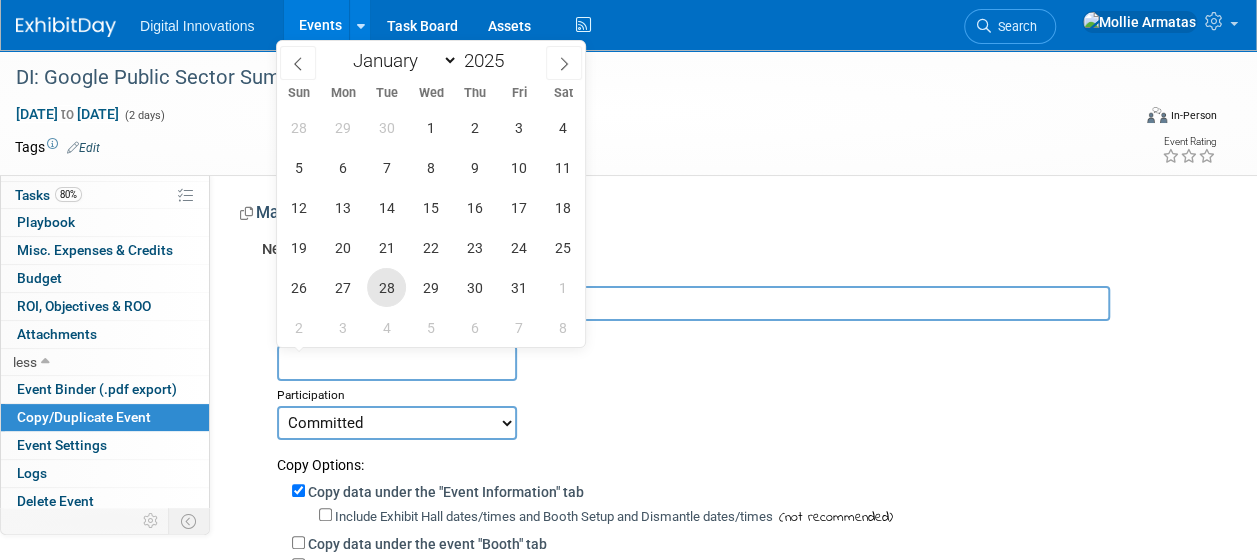 click on "28" at bounding box center (386, 287) 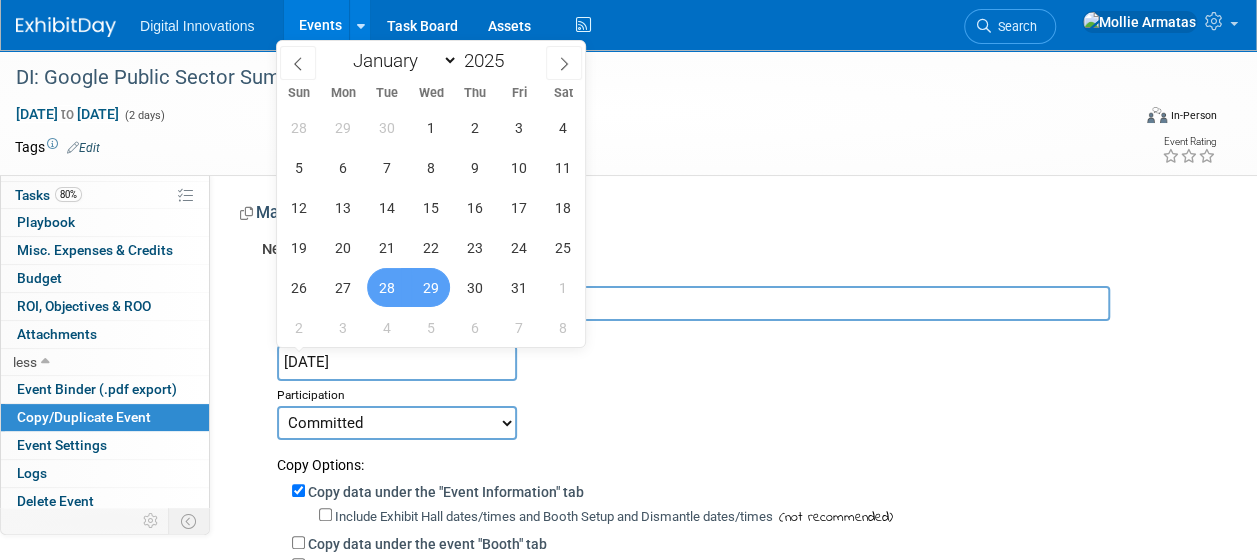 click on "29" at bounding box center [430, 287] 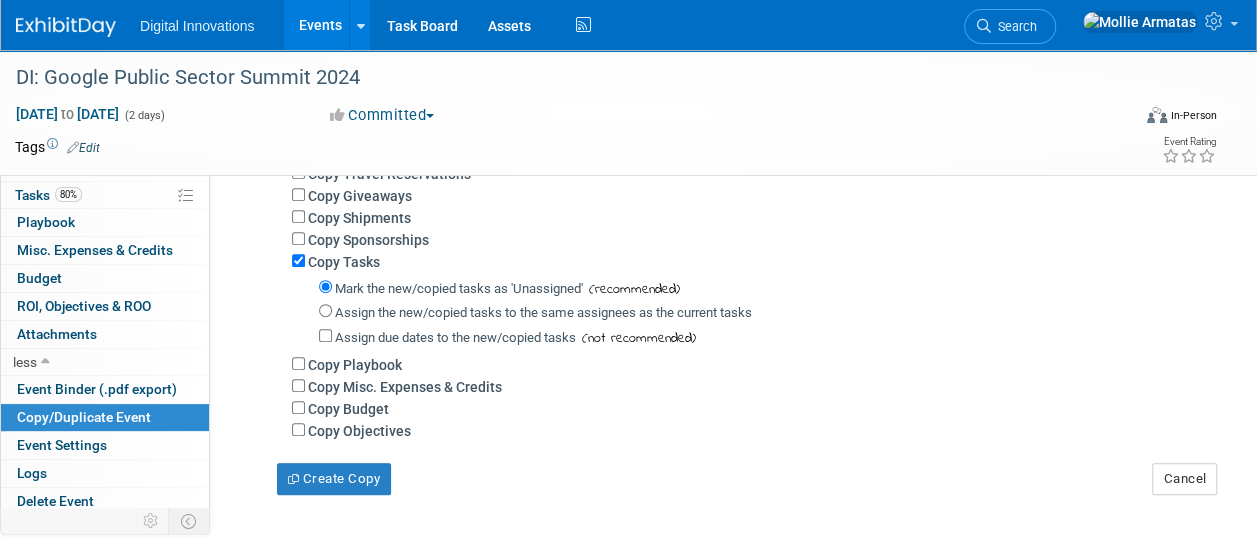 scroll, scrollTop: 417, scrollLeft: 0, axis: vertical 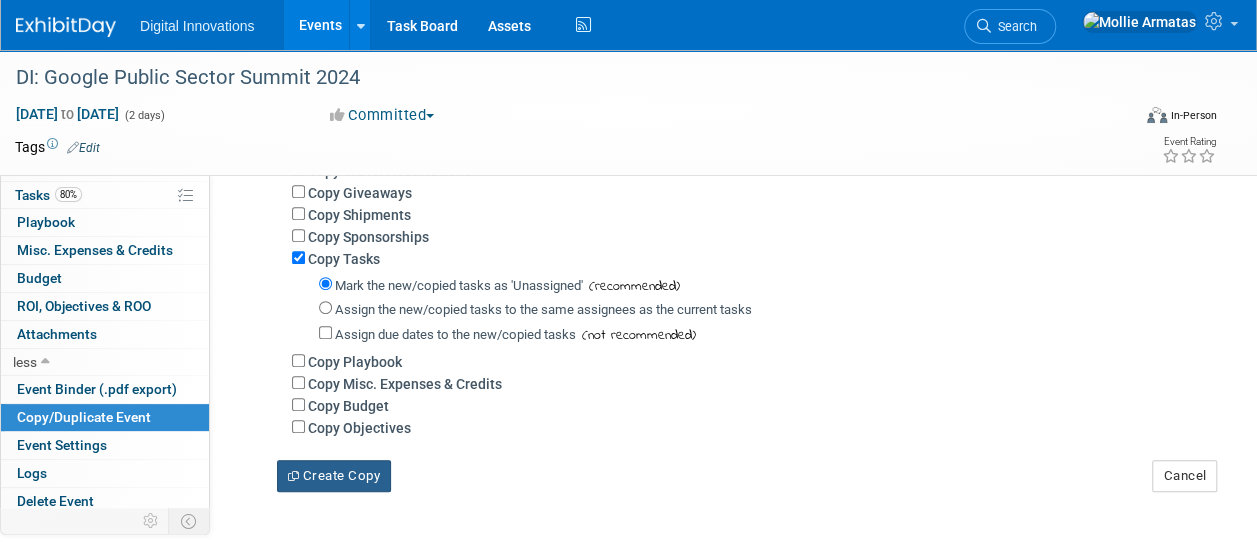click on "Create Copy" at bounding box center (334, 476) 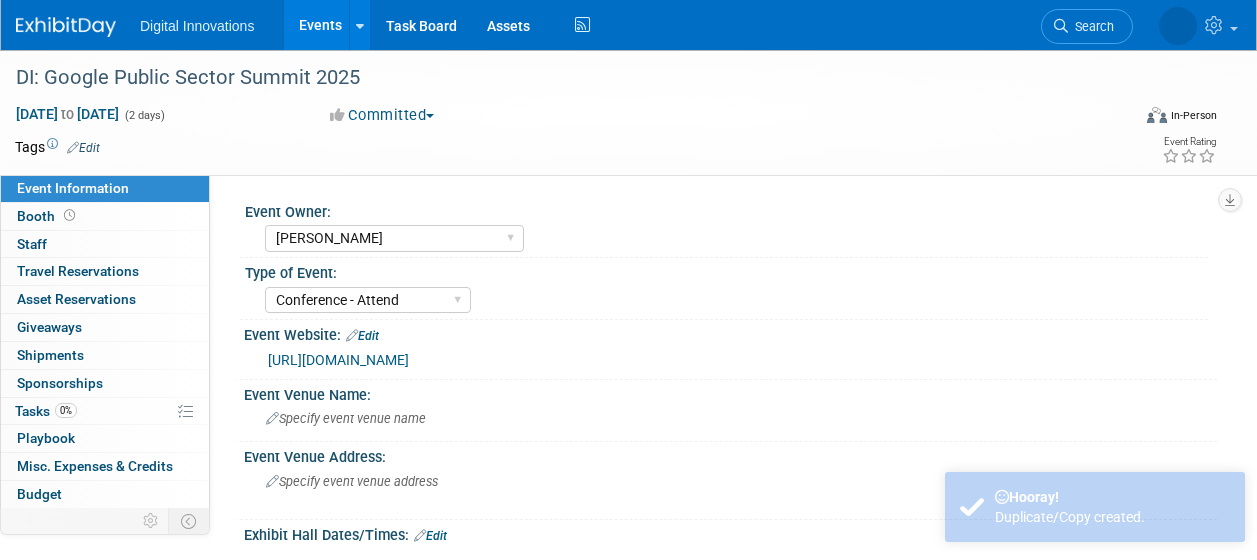 select on "[PERSON_NAME]" 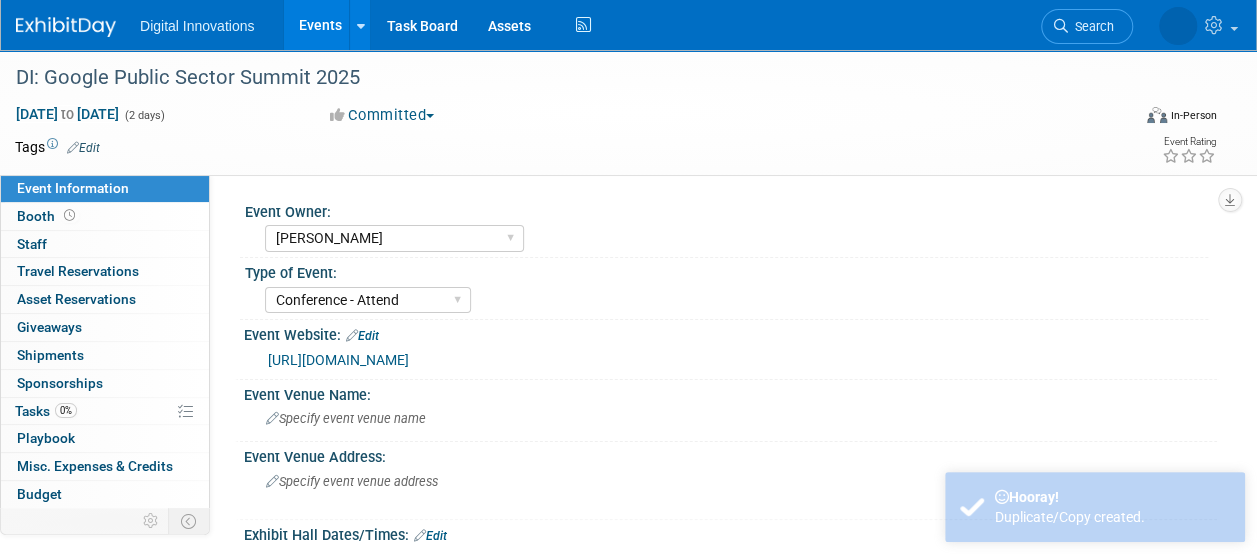 scroll, scrollTop: 0, scrollLeft: 0, axis: both 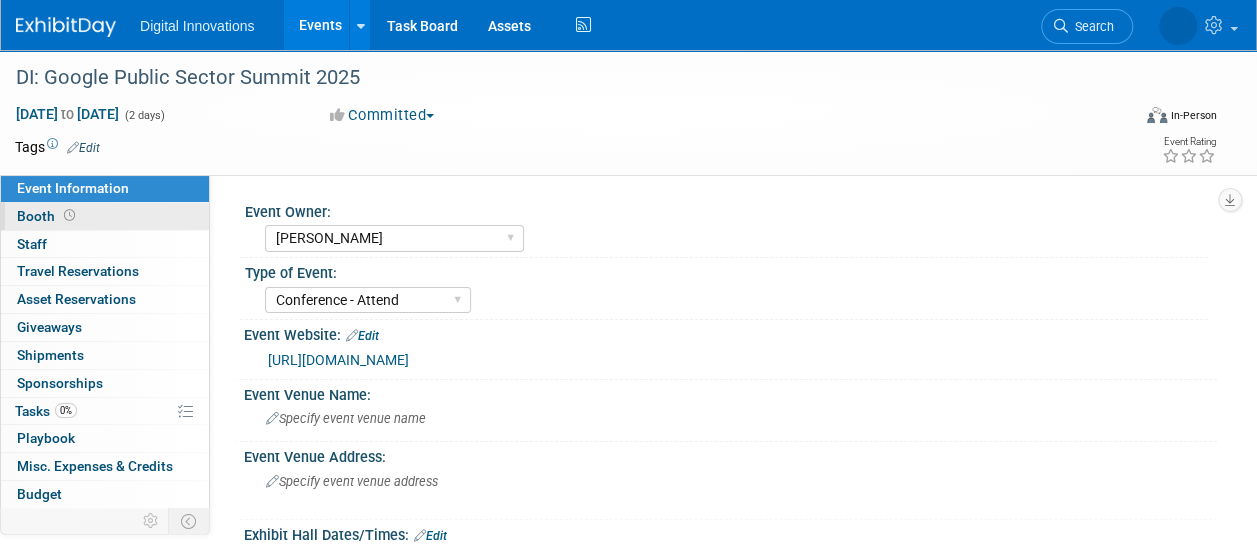 click on "Booth" at bounding box center [48, 216] 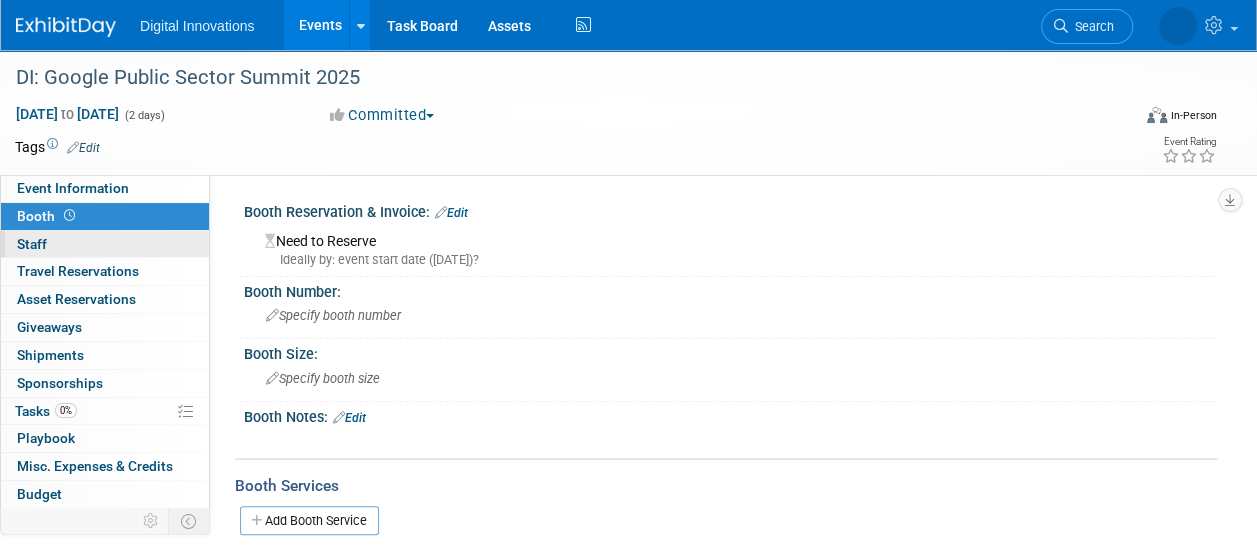 click on "Staff 0" at bounding box center (32, 244) 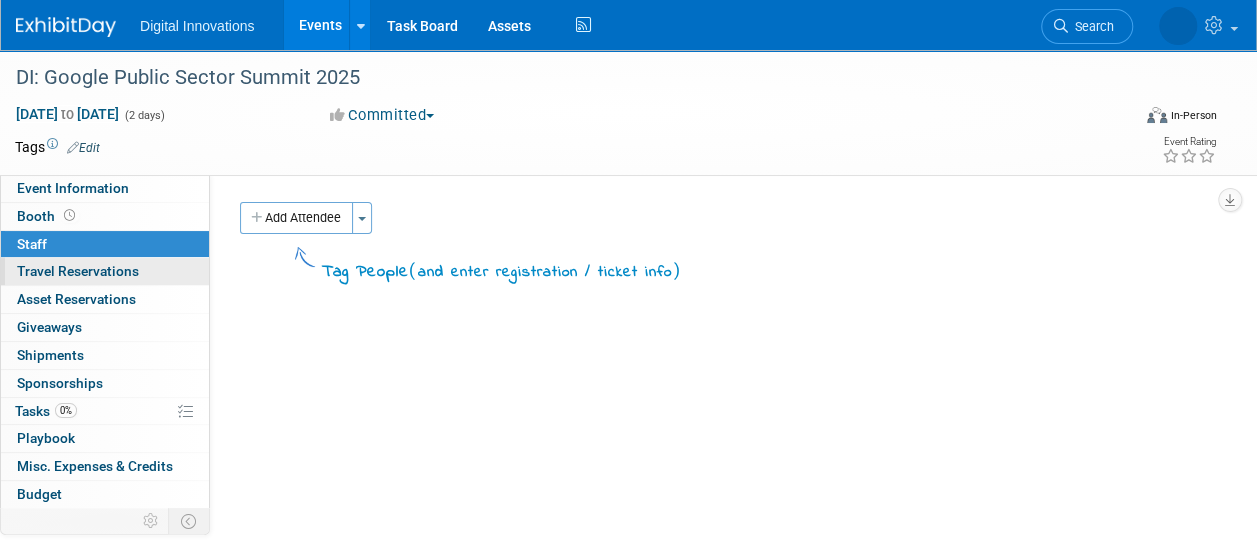 click on "Travel Reservations 0" at bounding box center [78, 271] 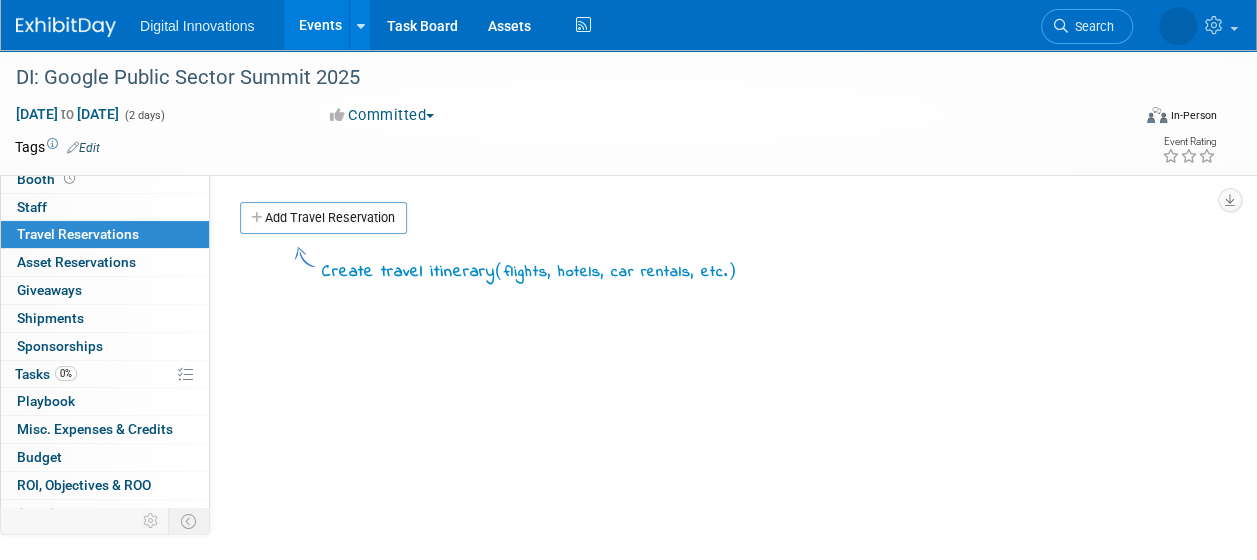 scroll, scrollTop: 38, scrollLeft: 0, axis: vertical 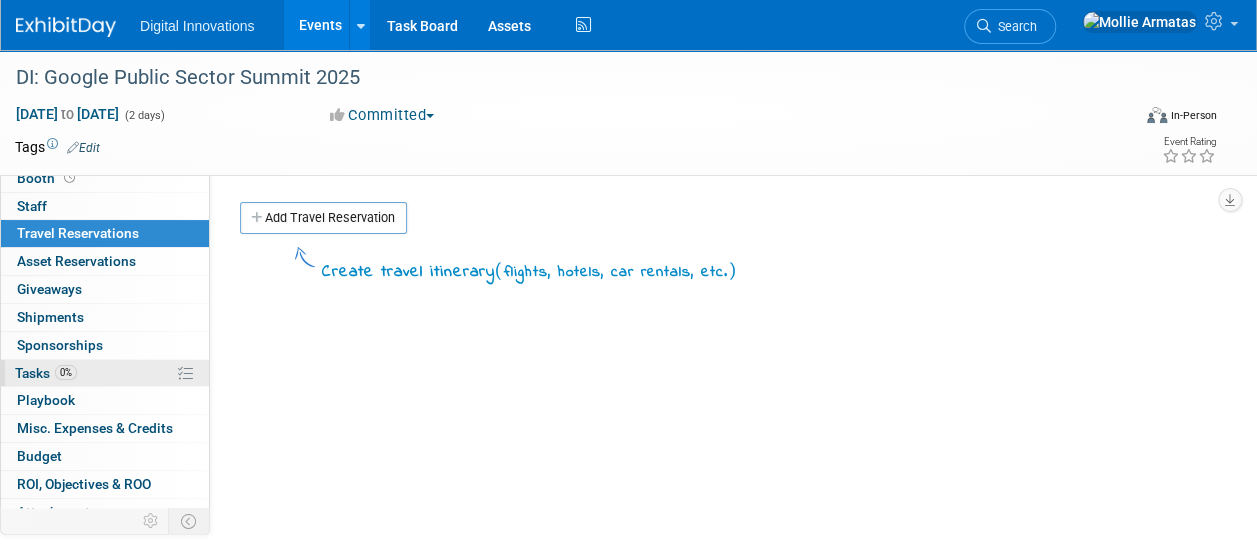 click on "0%
Tasks 0%" at bounding box center [105, 373] 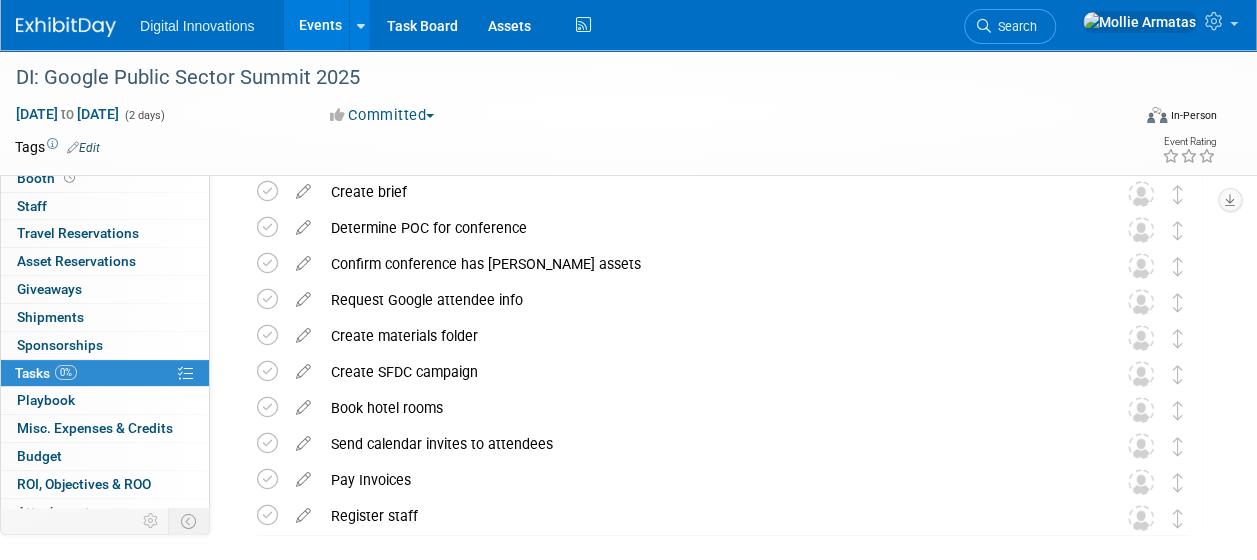 scroll, scrollTop: 361, scrollLeft: 0, axis: vertical 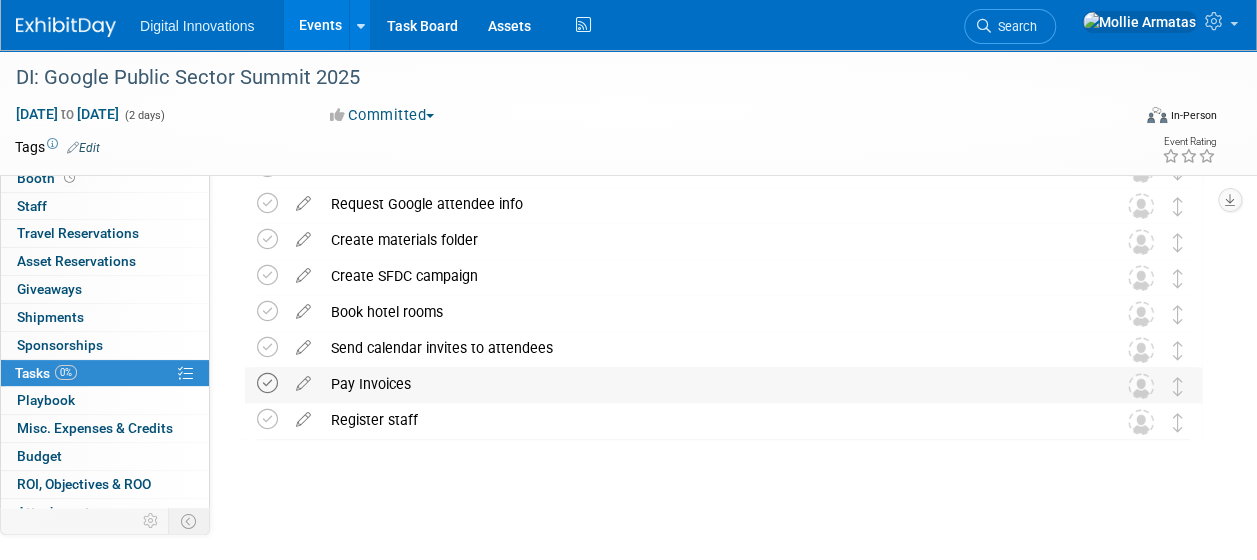 click at bounding box center (267, 383) 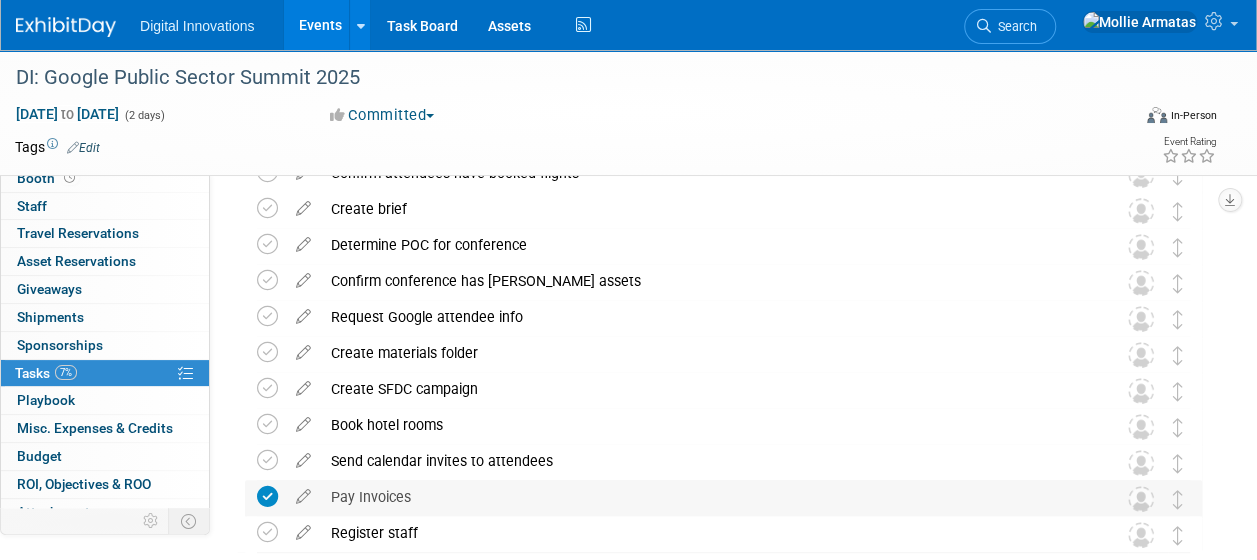 scroll, scrollTop: 247, scrollLeft: 0, axis: vertical 